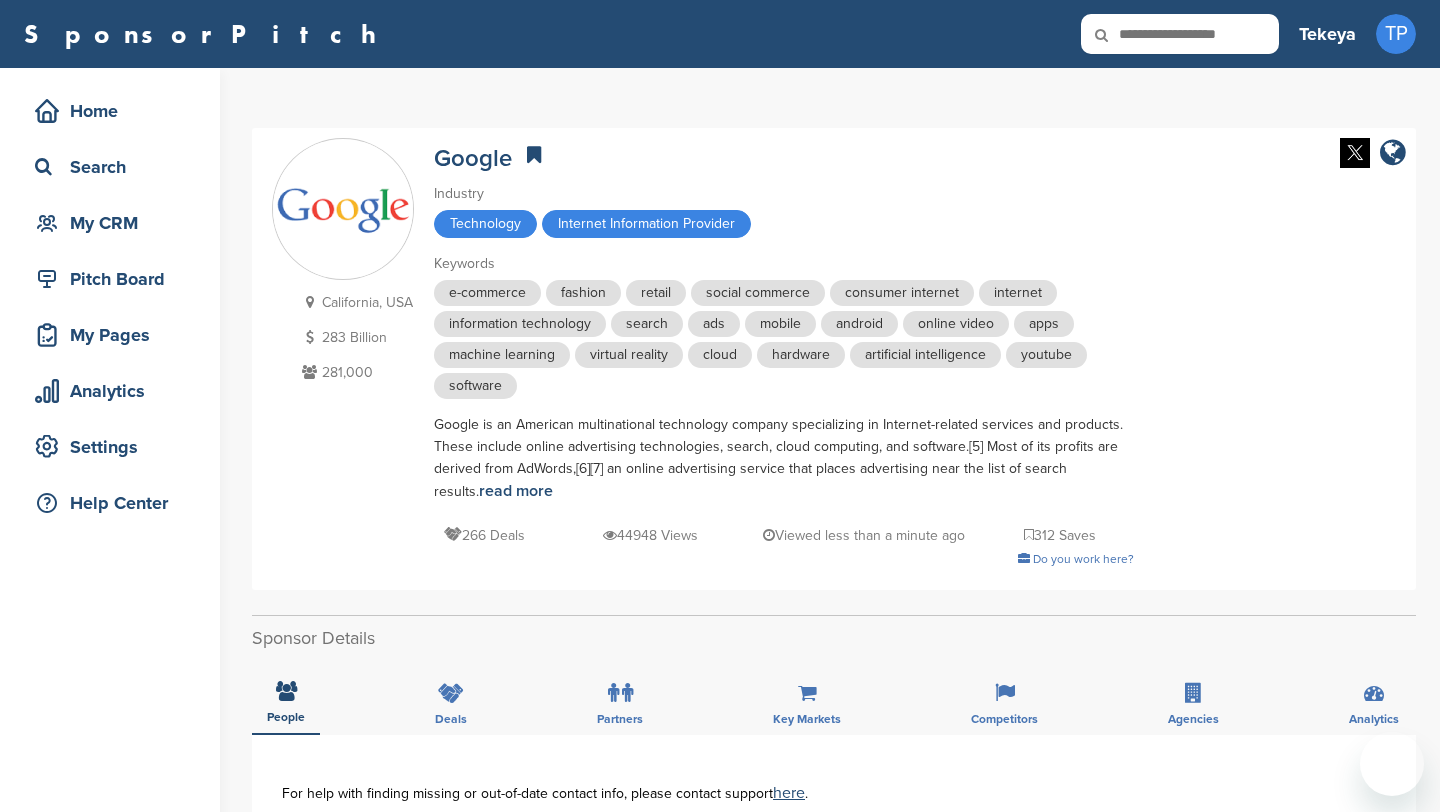 scroll, scrollTop: 0, scrollLeft: 0, axis: both 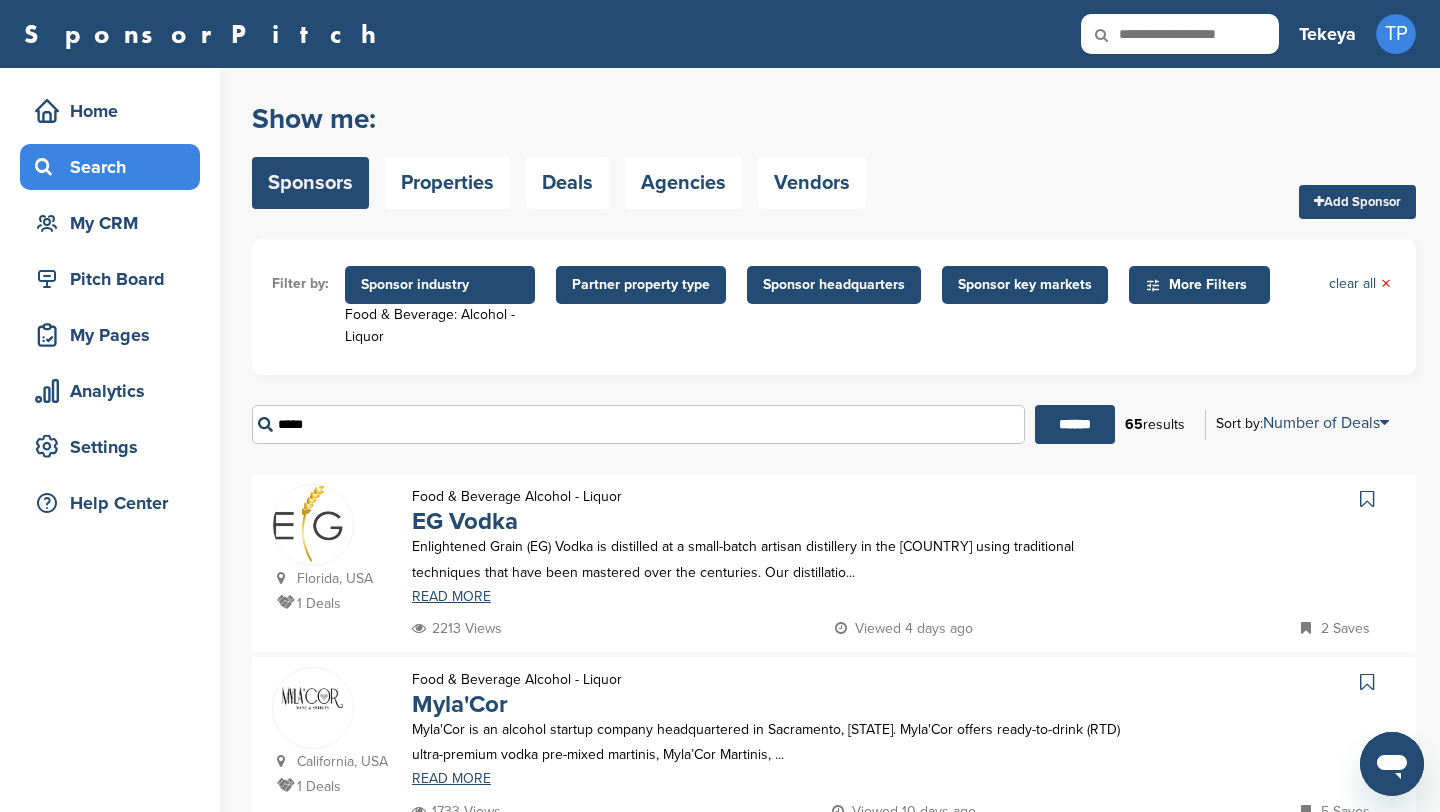 drag, startPoint x: 469, startPoint y: 437, endPoint x: 215, endPoint y: 393, distance: 257.78287 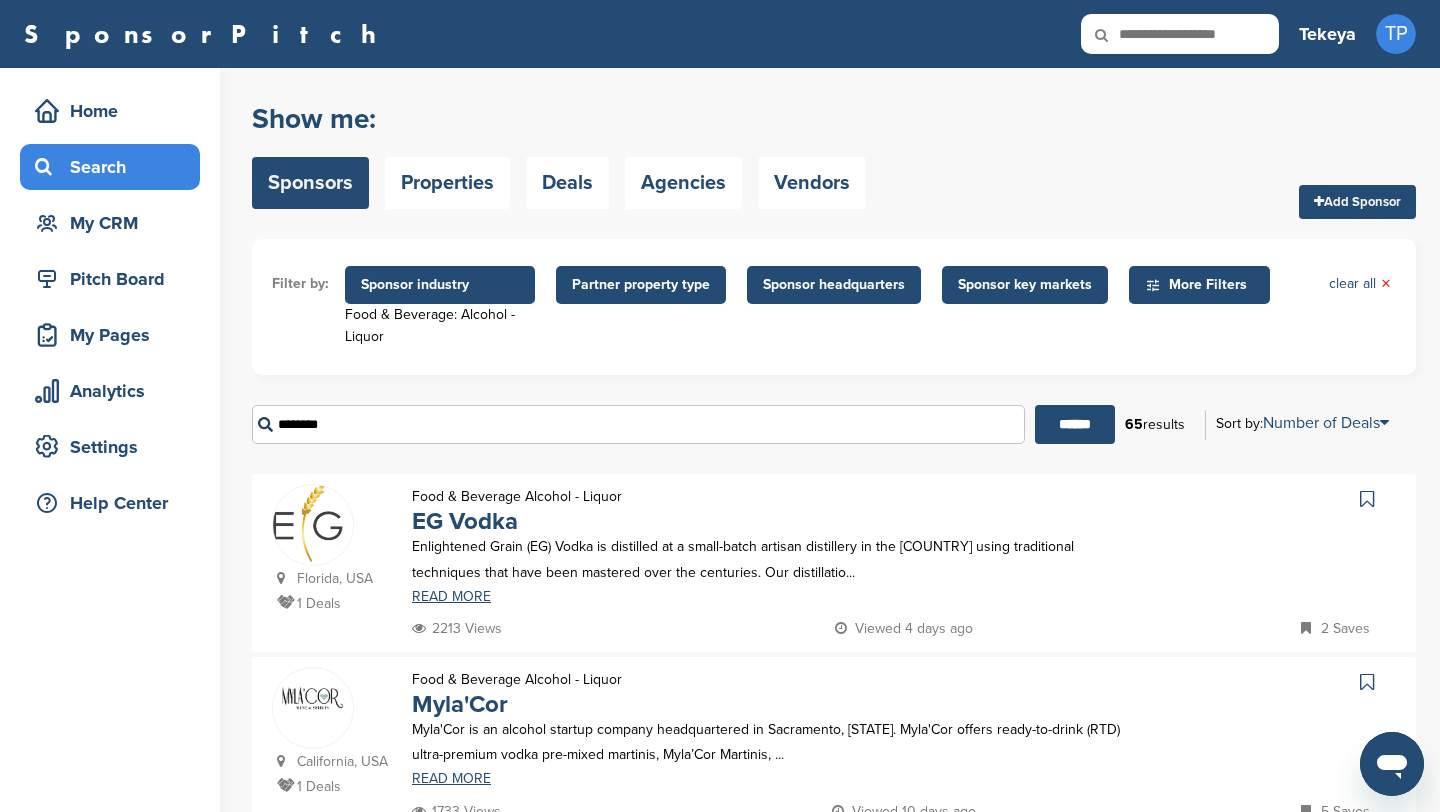 click on "******" at bounding box center (1075, 424) 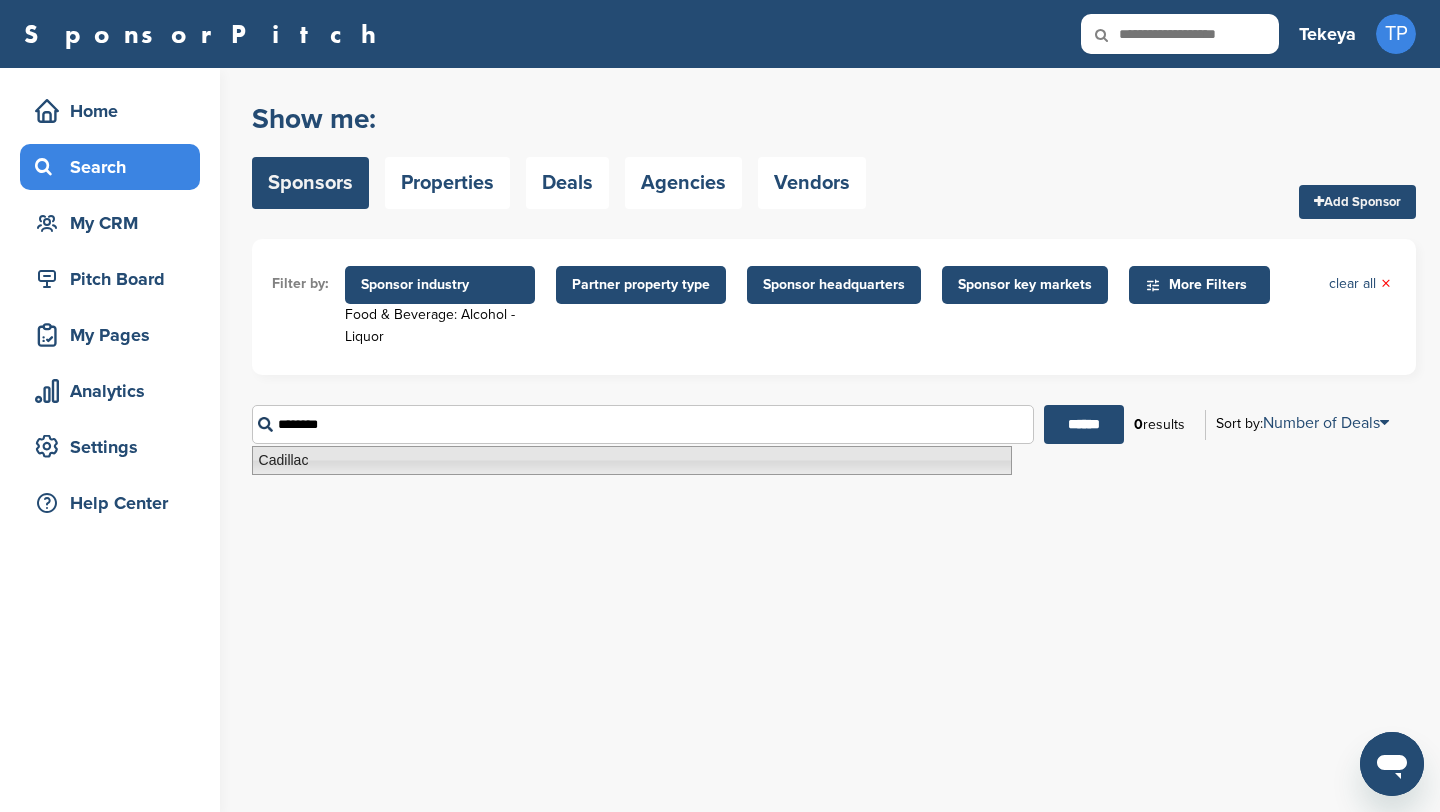click on "Cadillac" at bounding box center [632, 460] 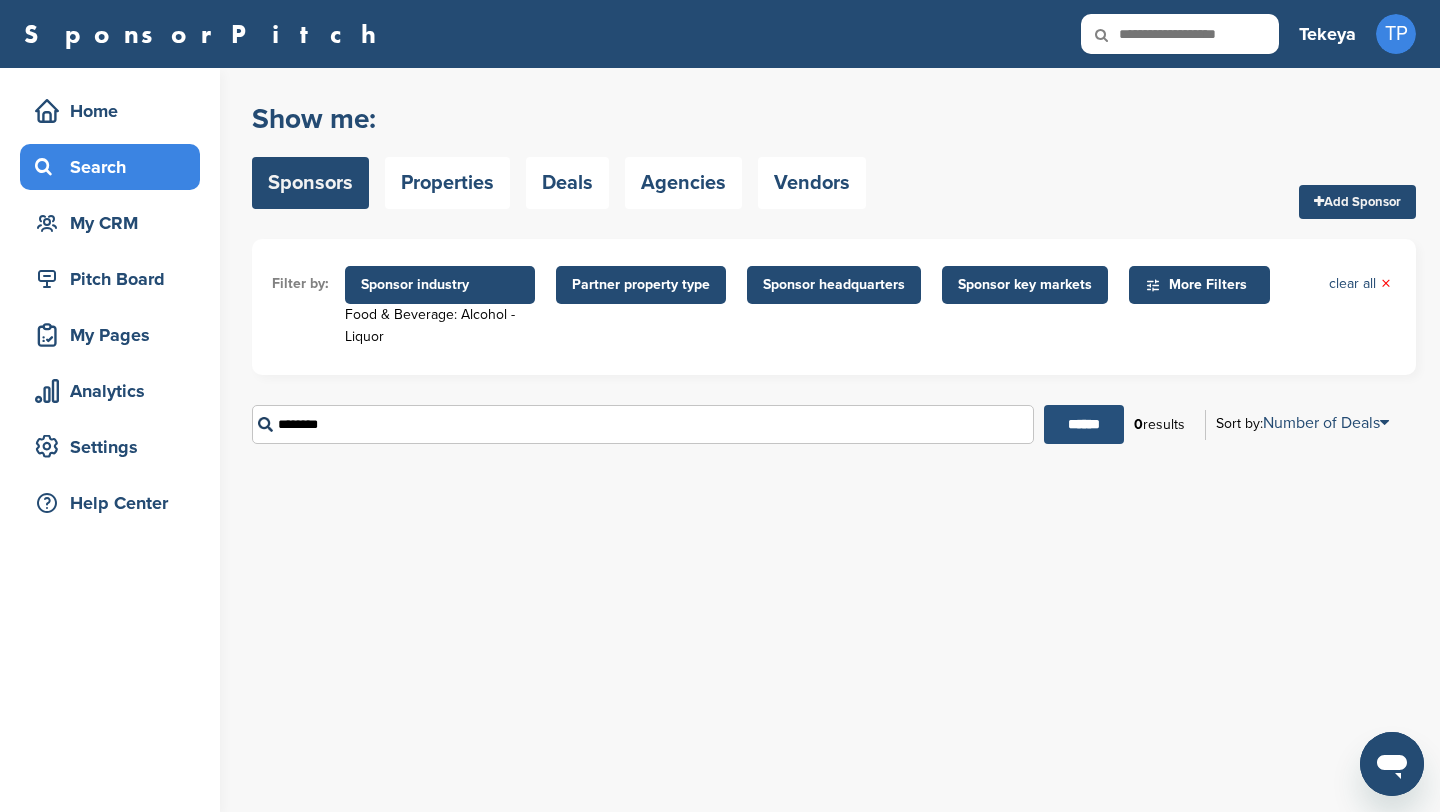 click on "******" at bounding box center [1084, 424] 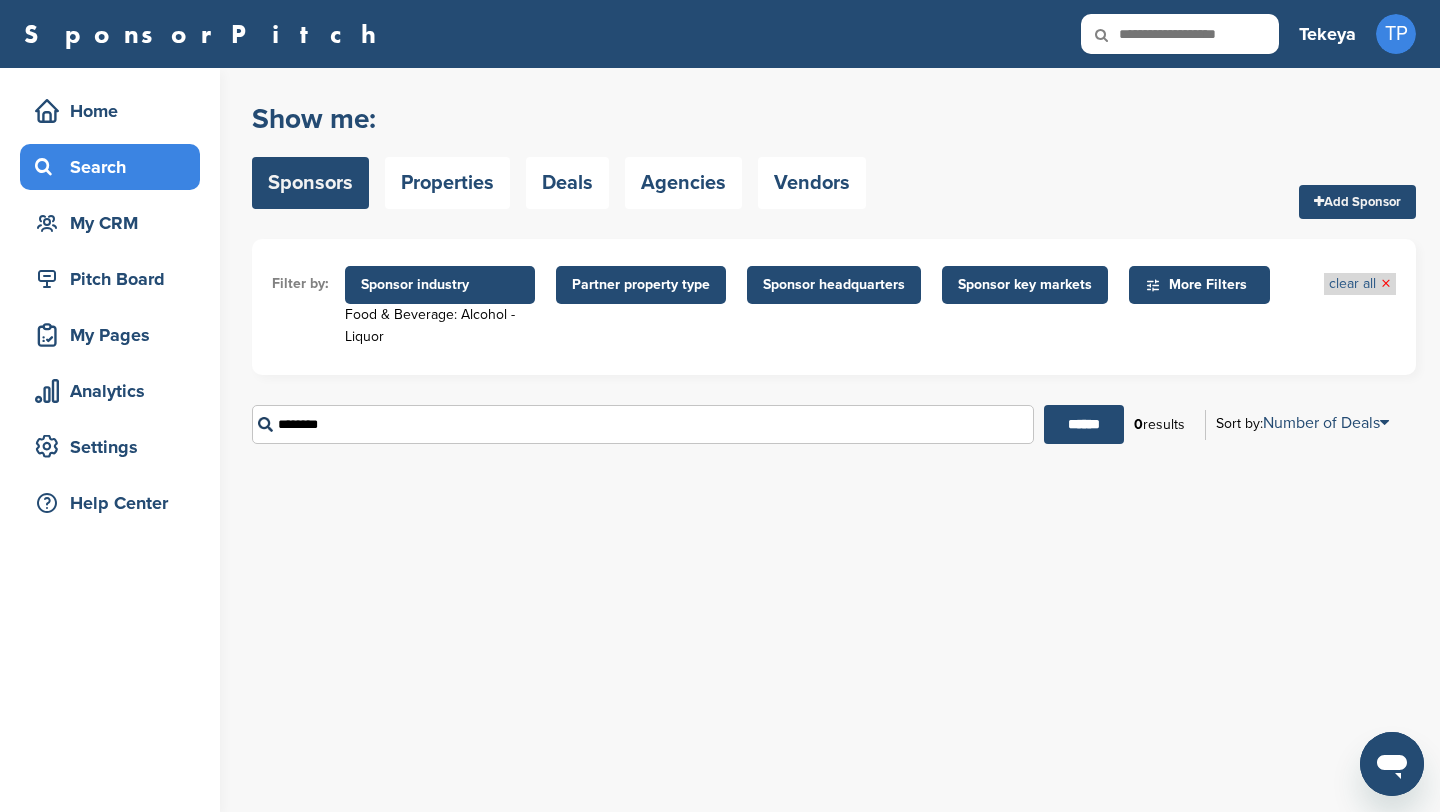 click on "clear all
×" at bounding box center (1360, 284) 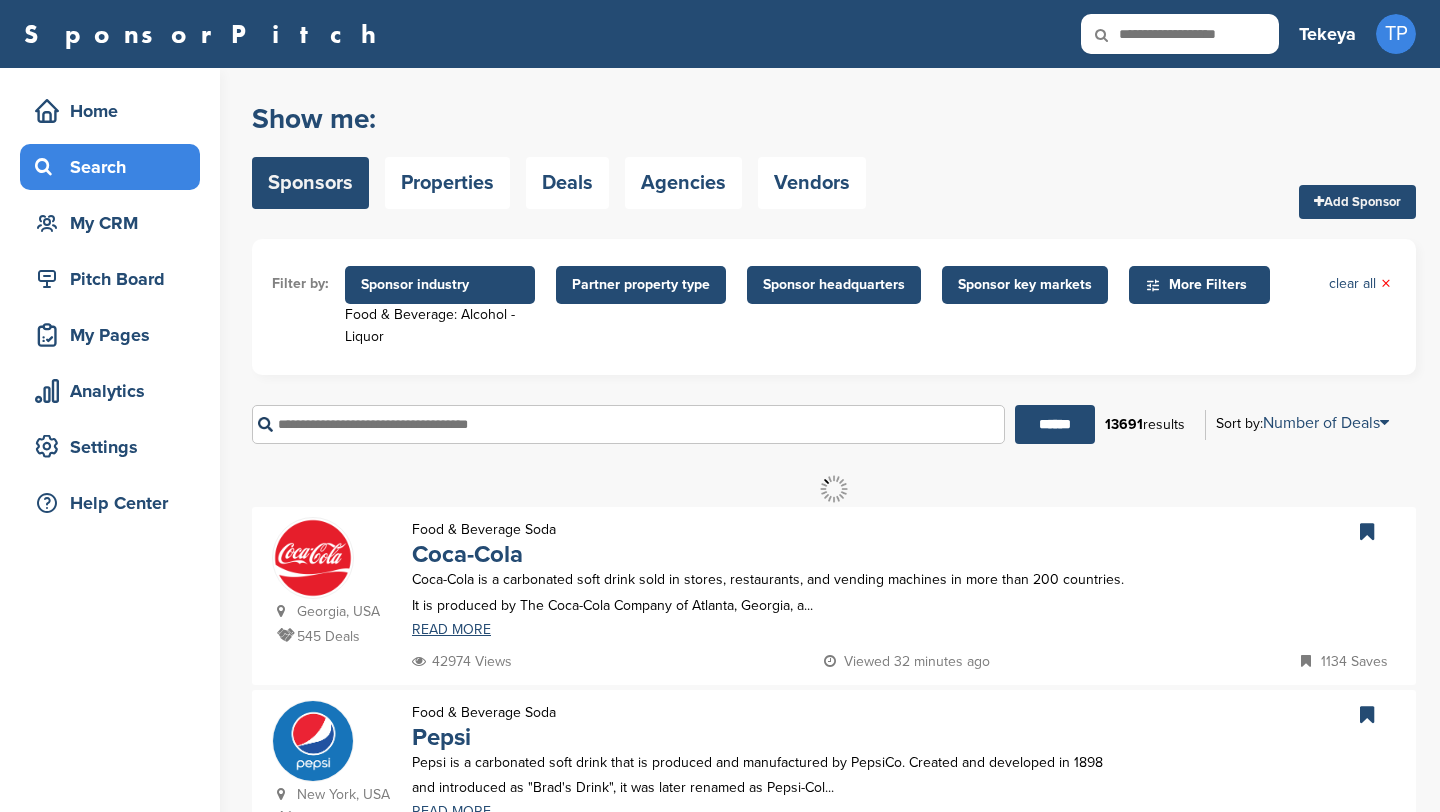 scroll, scrollTop: 0, scrollLeft: 0, axis: both 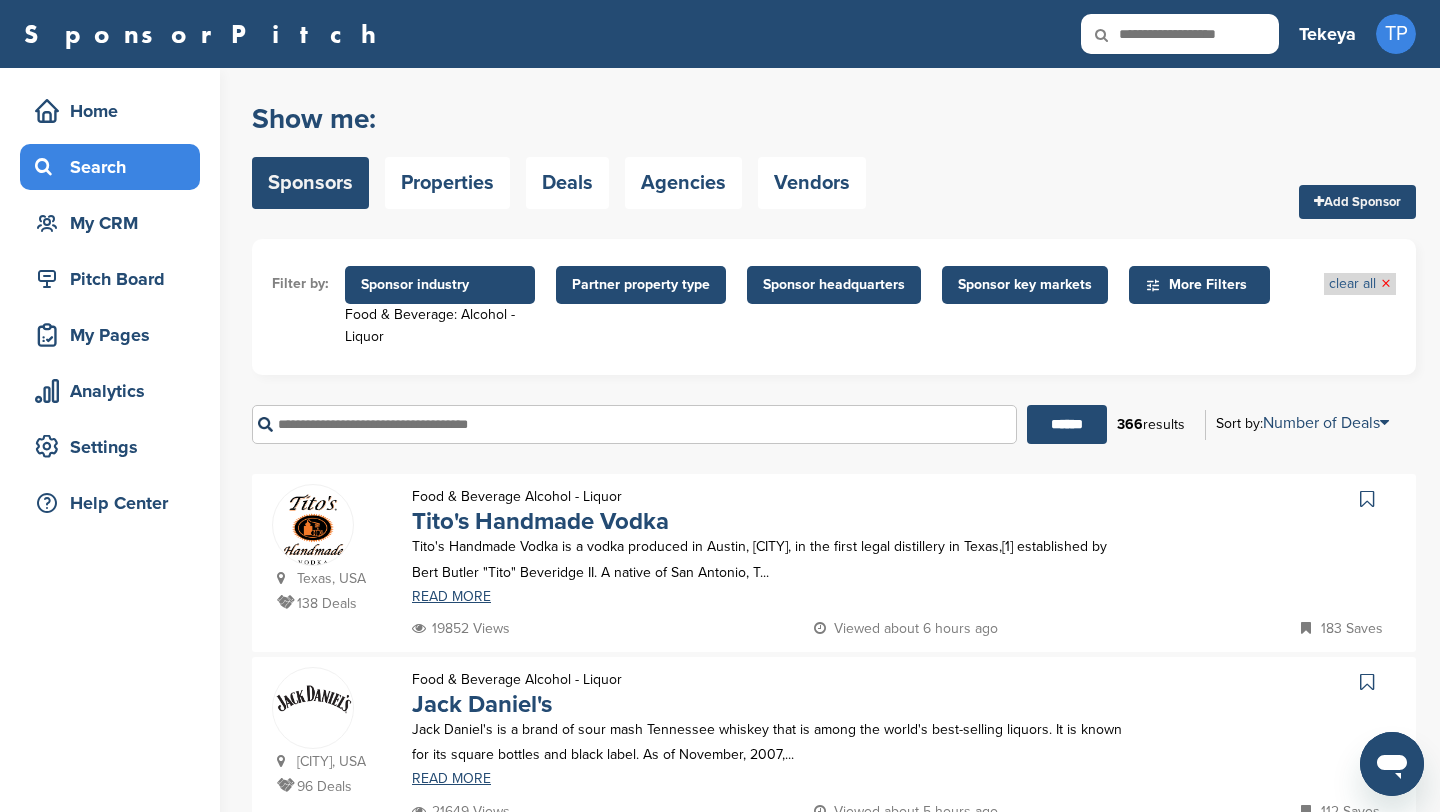 click on "clear all
×" at bounding box center (1360, 284) 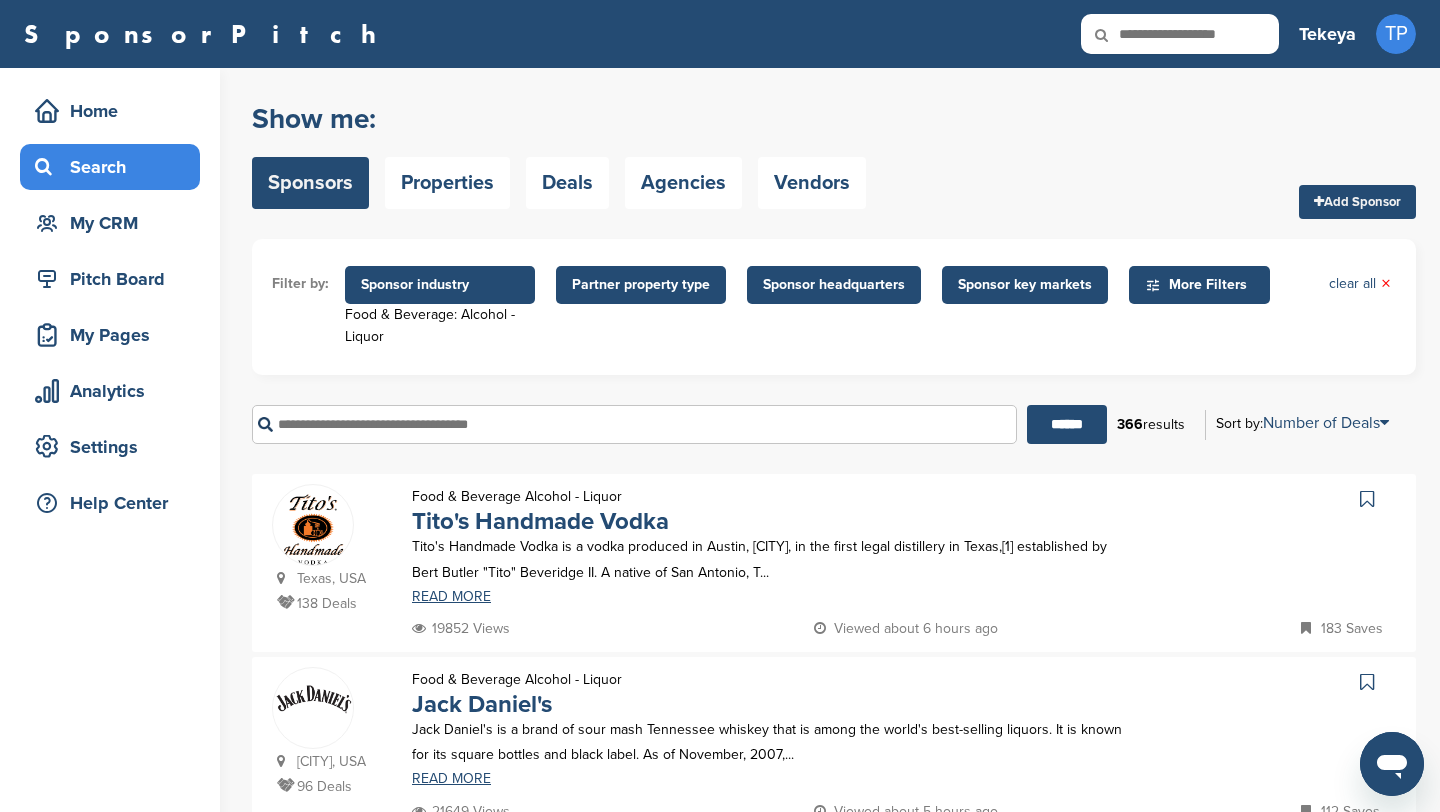 click on "Sponsor industry" at bounding box center [440, 285] 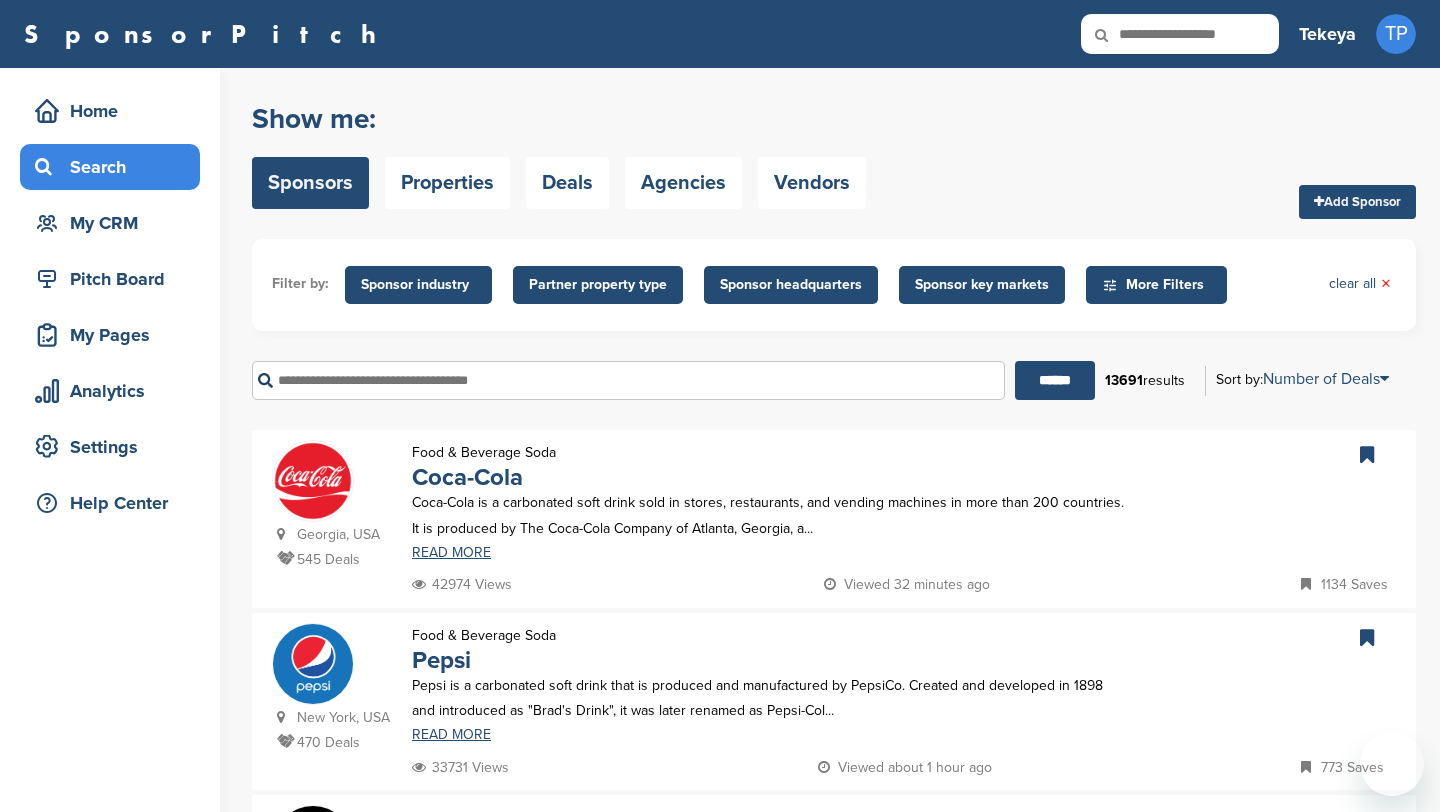 scroll, scrollTop: 0, scrollLeft: 0, axis: both 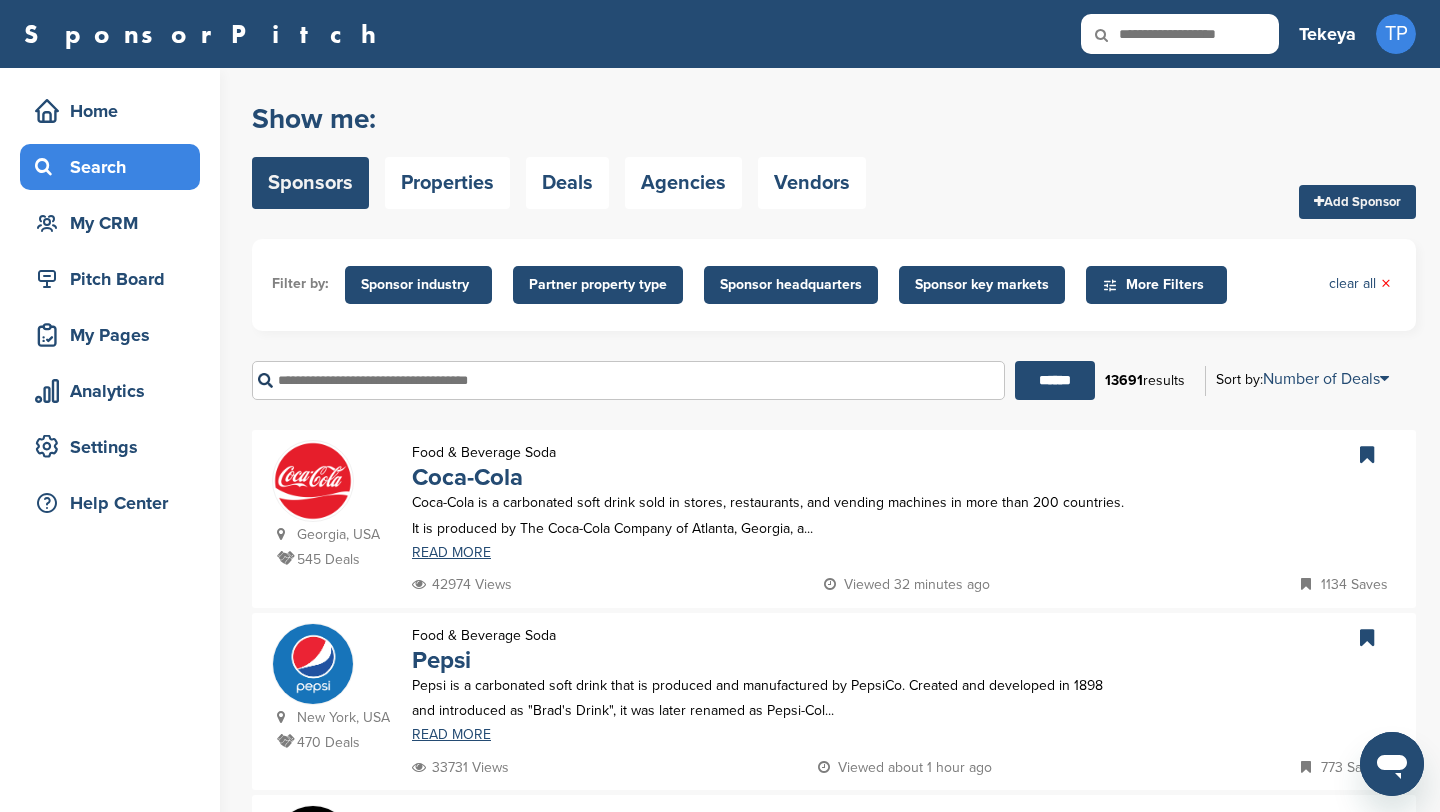 click at bounding box center [628, 380] 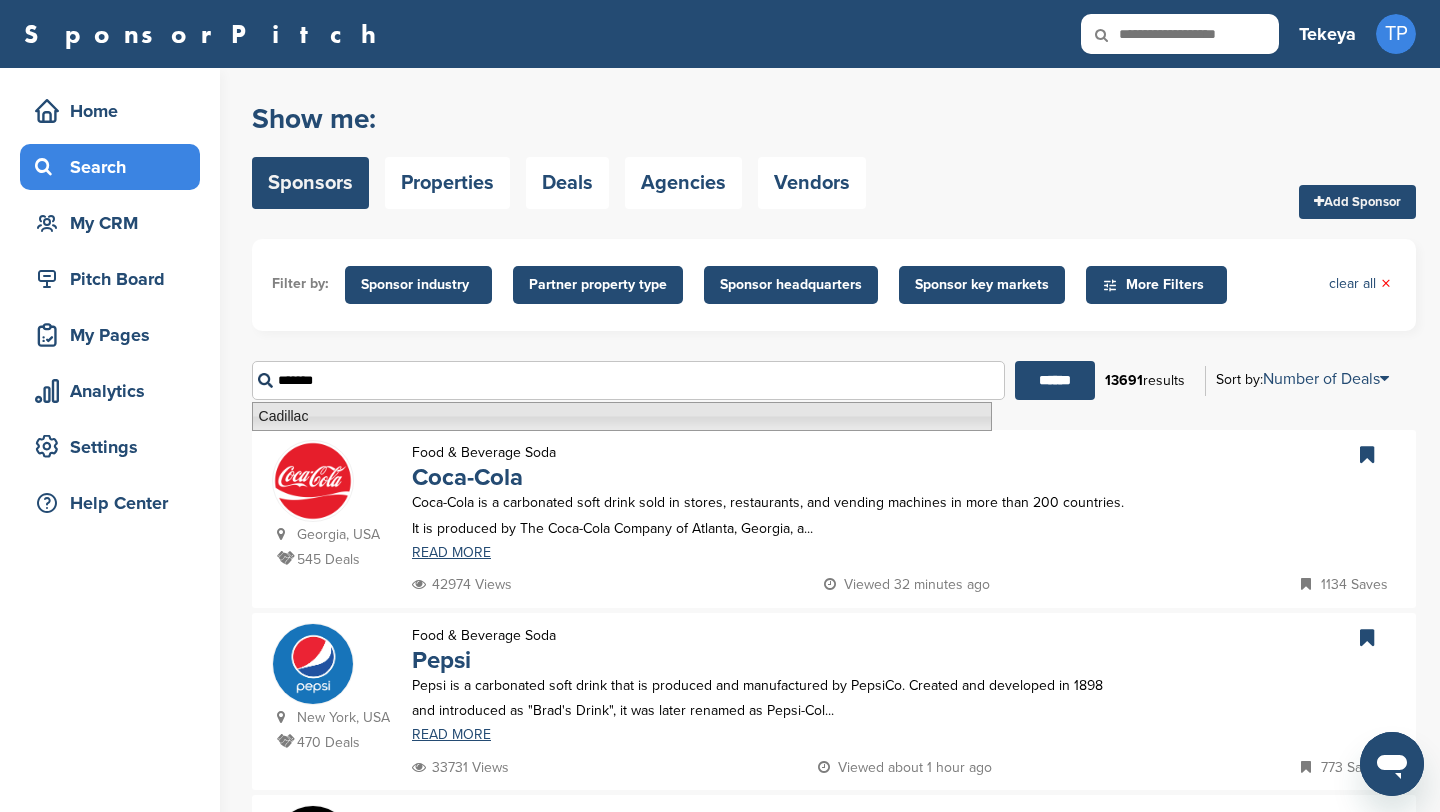click on "Cadillac" at bounding box center (622, 416) 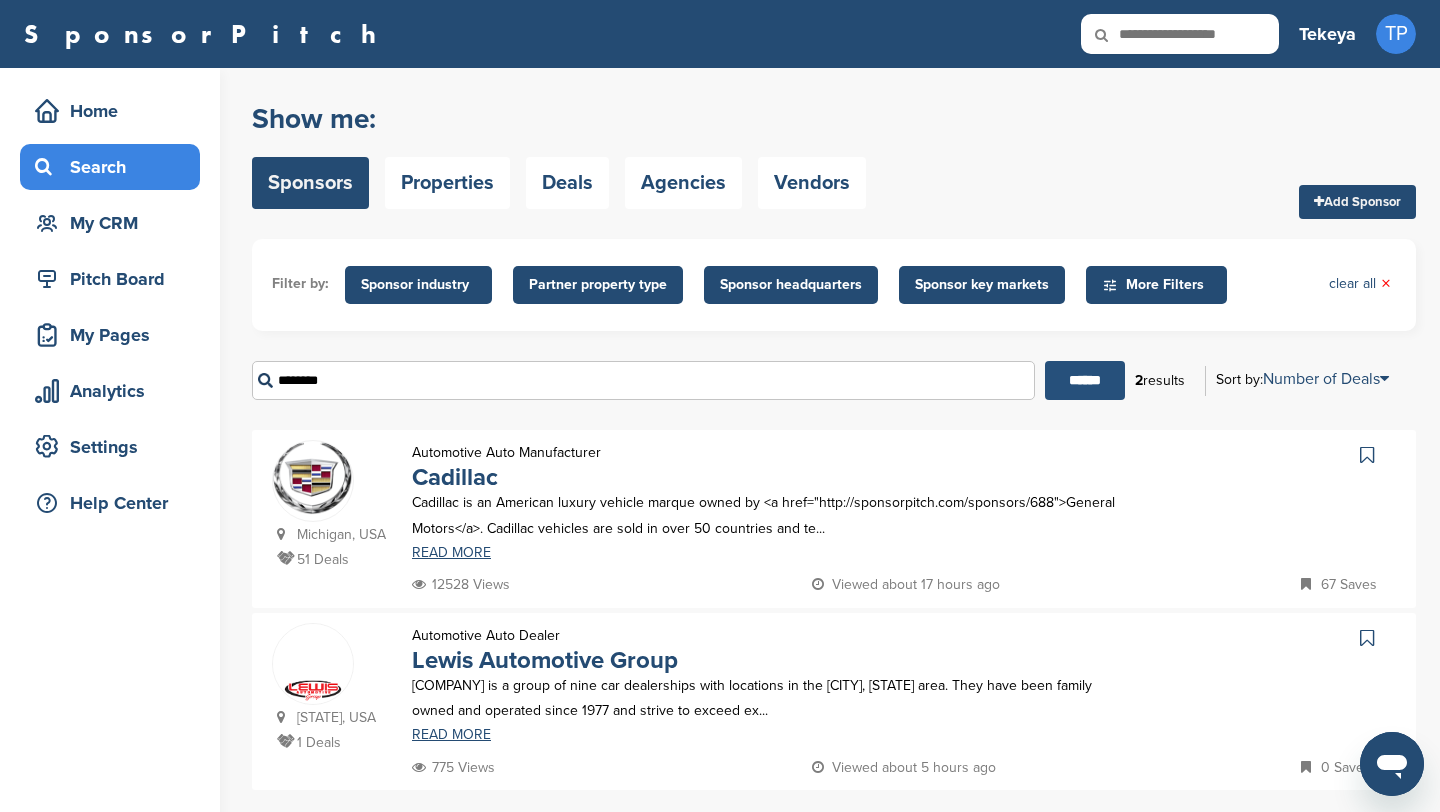 click on "******" at bounding box center (1085, 380) 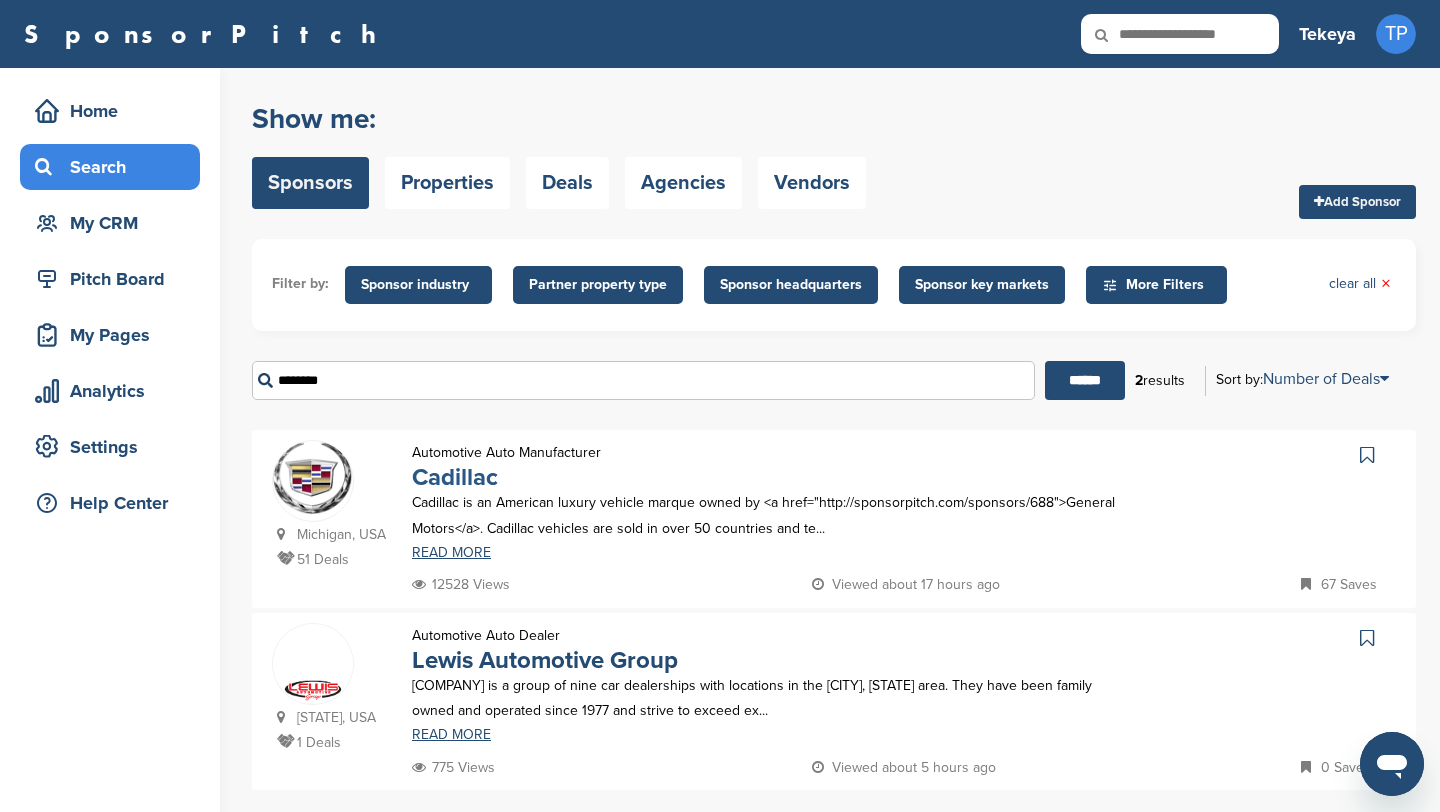 click on "Cadillac" at bounding box center (455, 477) 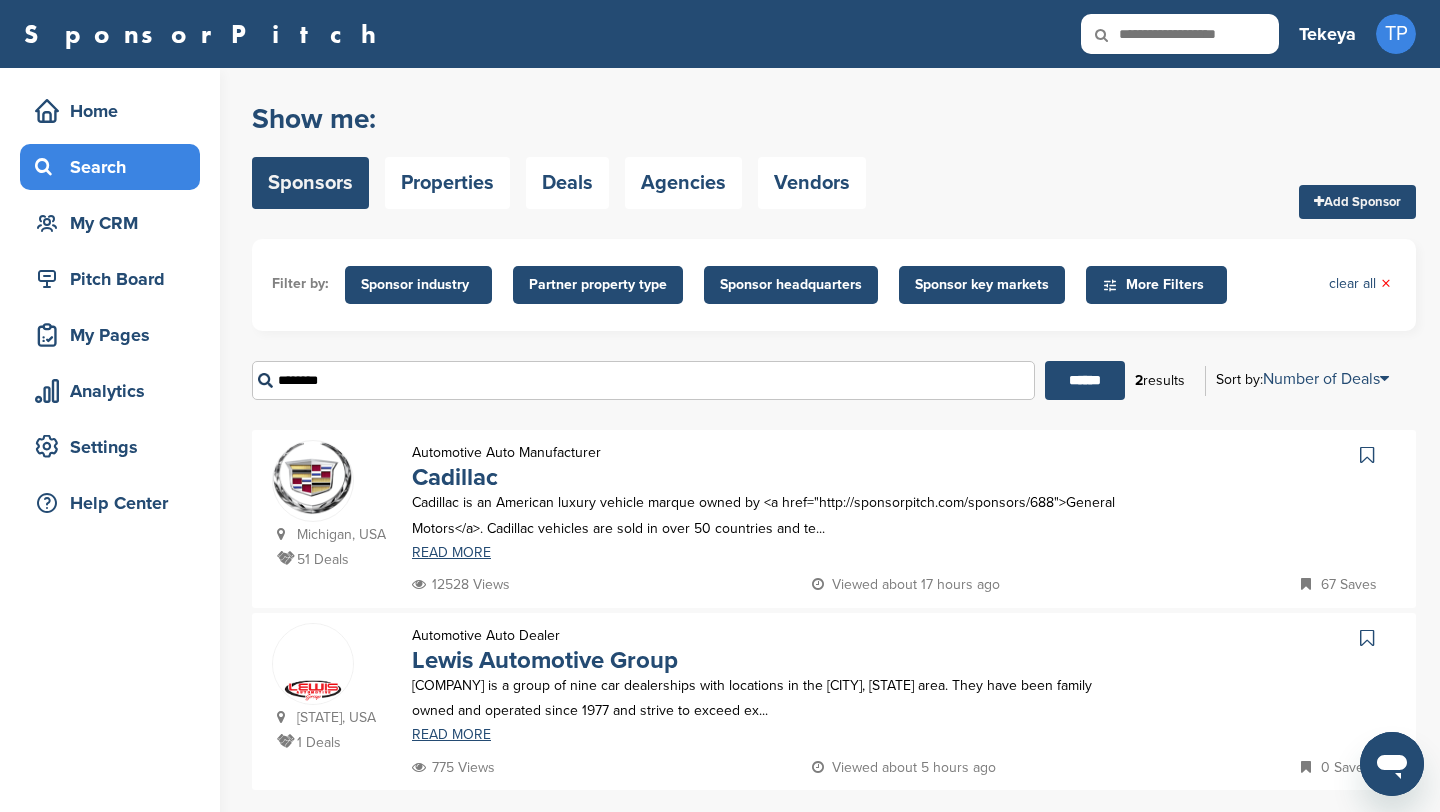 click on "********" at bounding box center [643, 380] 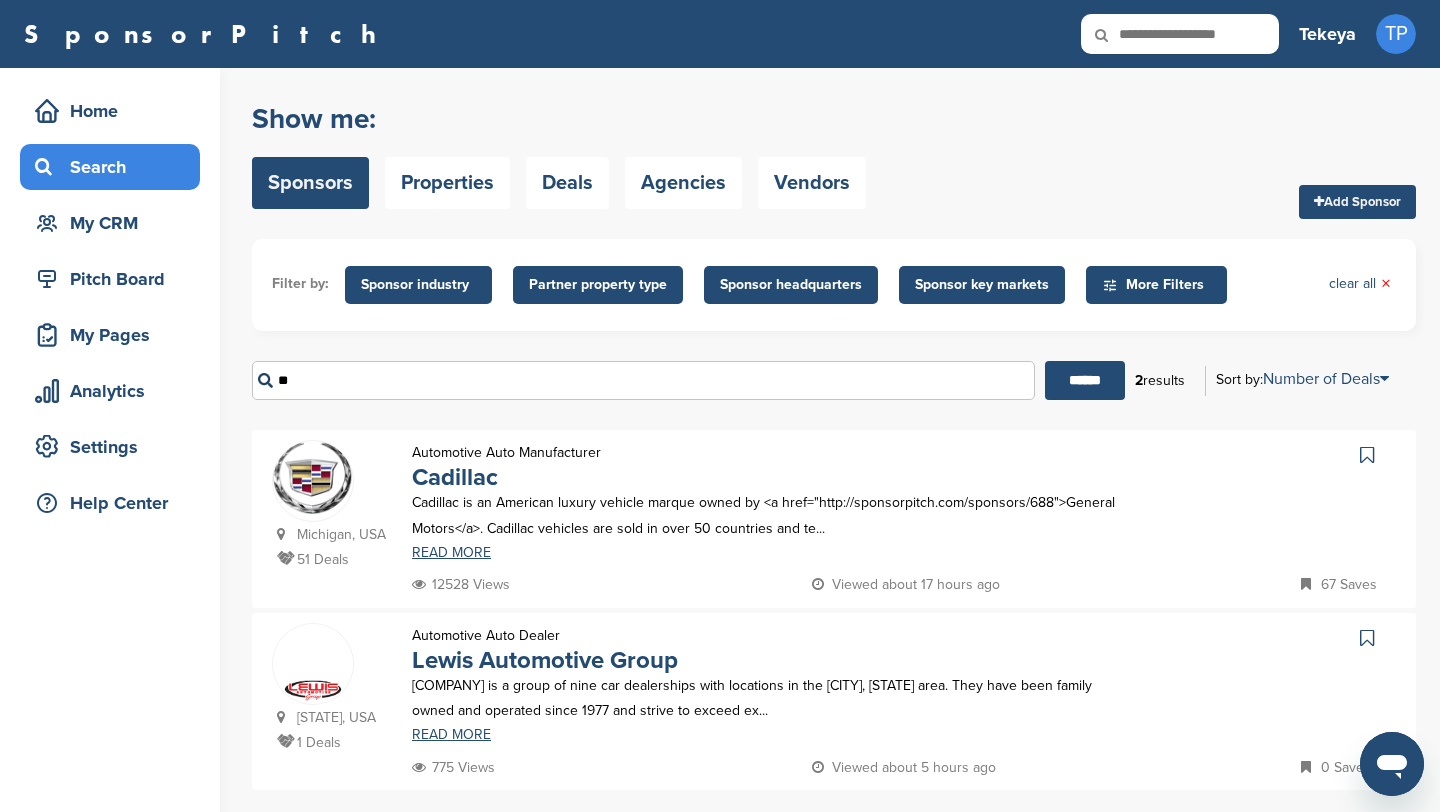 type on "*" 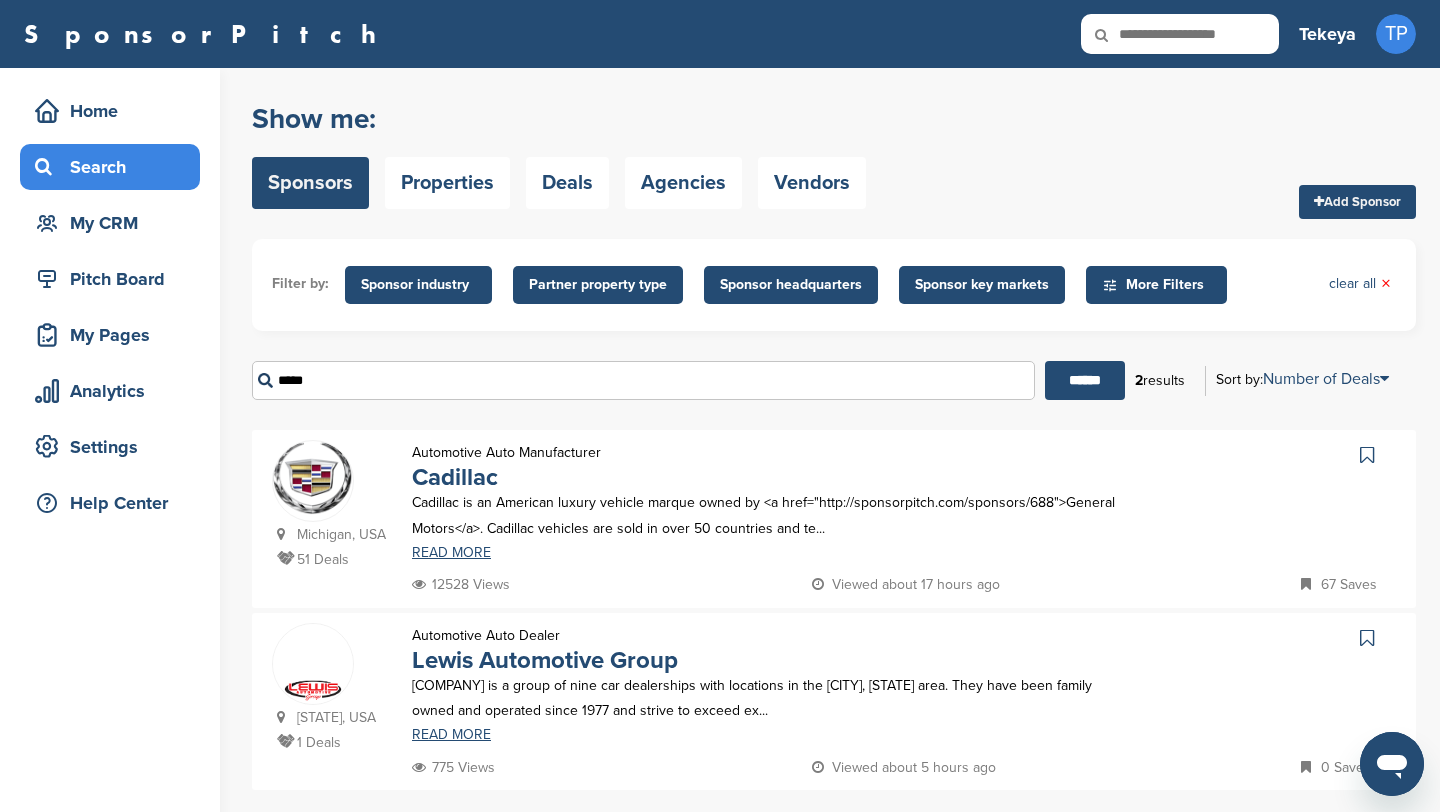 click on "******" at bounding box center [1085, 380] 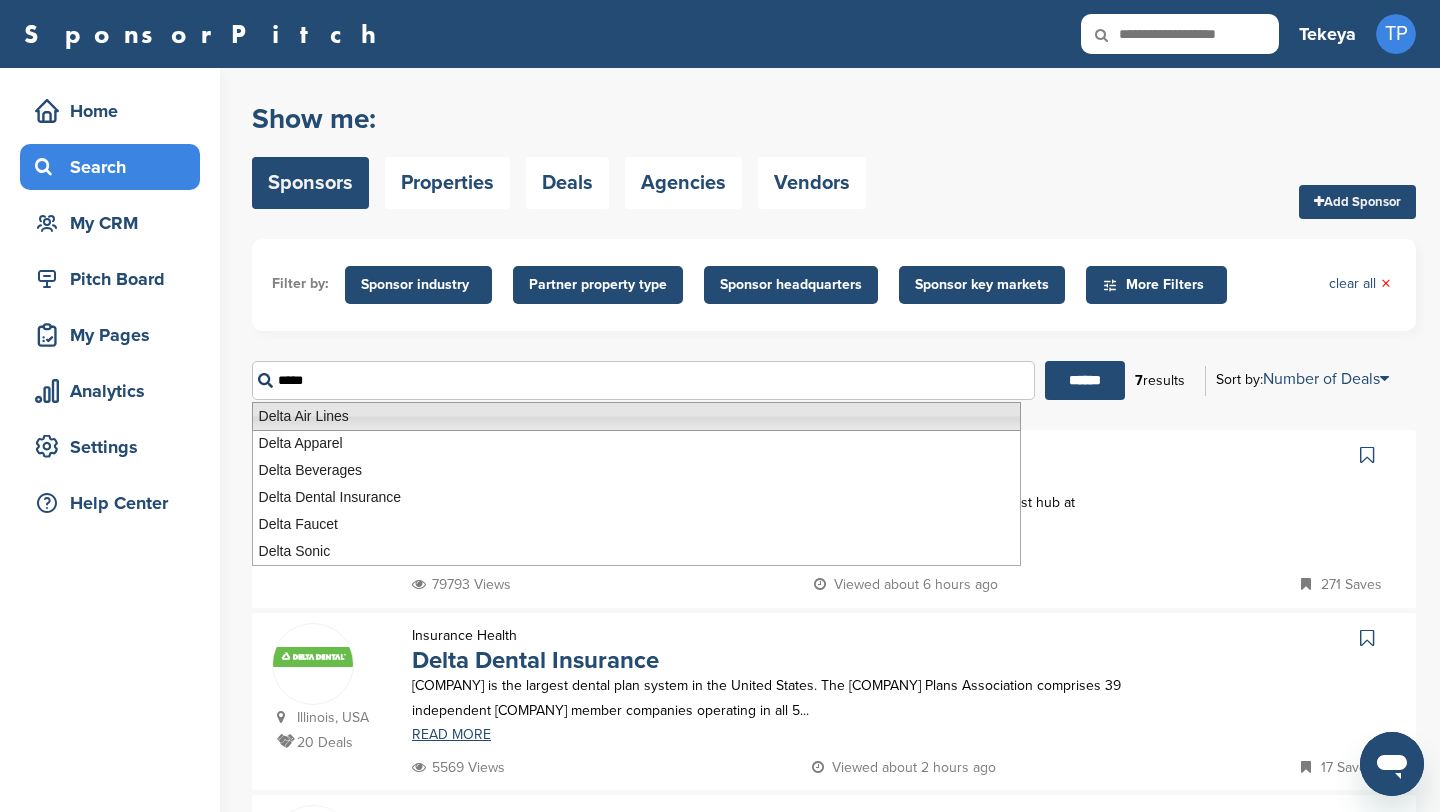 click on "Delta Air Lines" at bounding box center (636, 416) 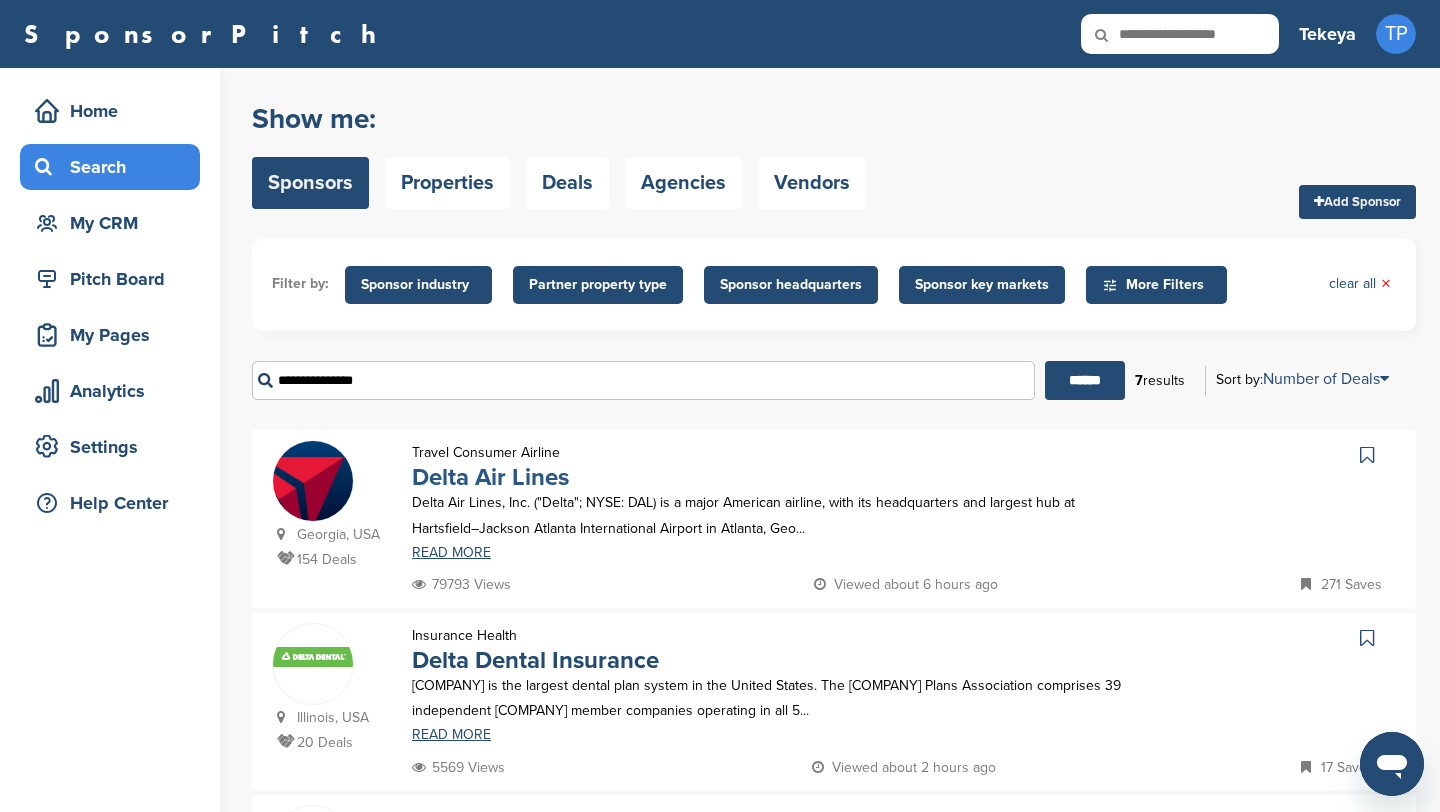click on "Delta Air Lines" at bounding box center [490, 477] 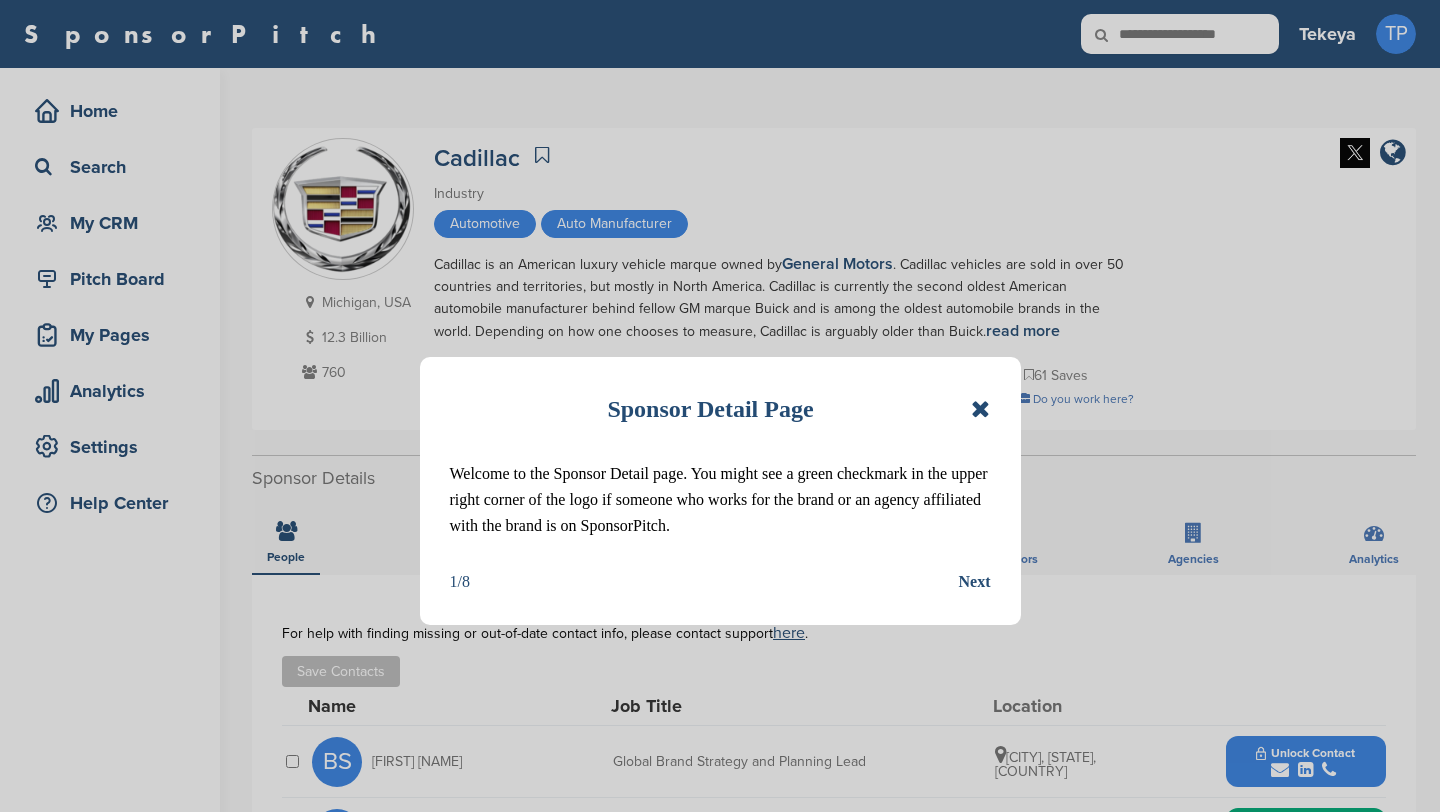 scroll, scrollTop: 0, scrollLeft: 0, axis: both 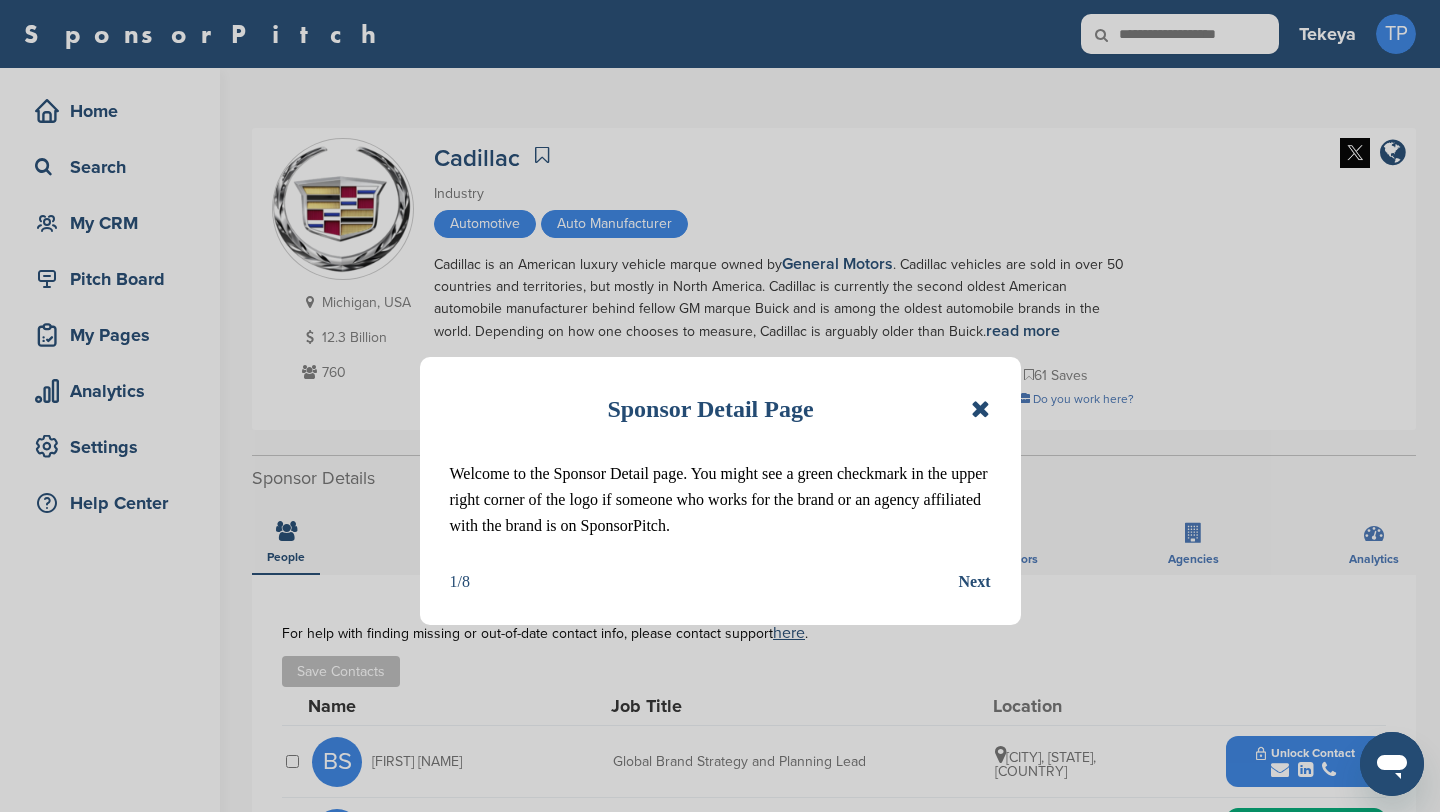 click on "Sponsor Detail Page
Welcome to the Sponsor Detail page. You might see a green checkmark in the upper right corner of the logo if someone who works for the brand or an agency affiliated with the brand is on SponsorPitch.
1/8
Next" at bounding box center [720, 491] 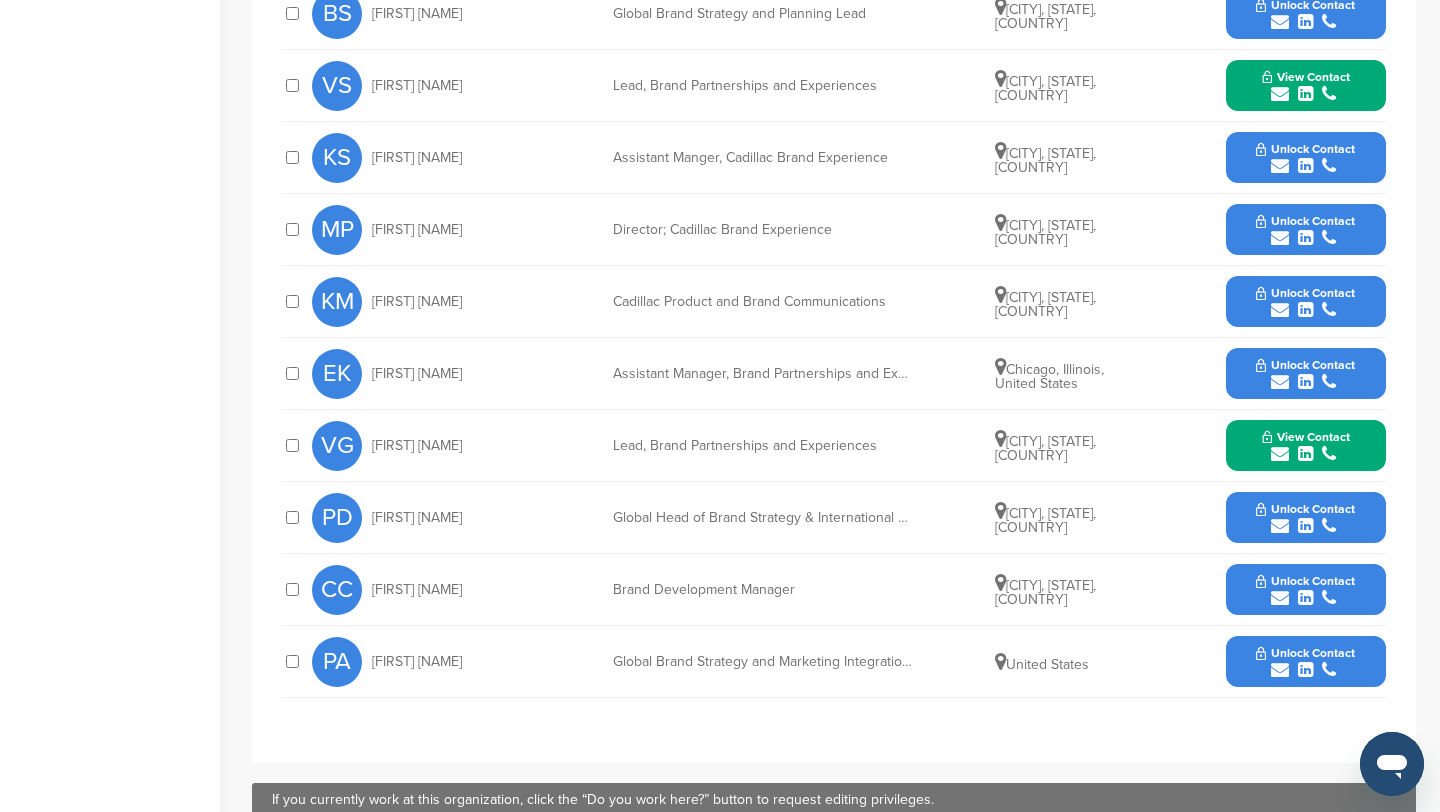 scroll, scrollTop: 745, scrollLeft: 0, axis: vertical 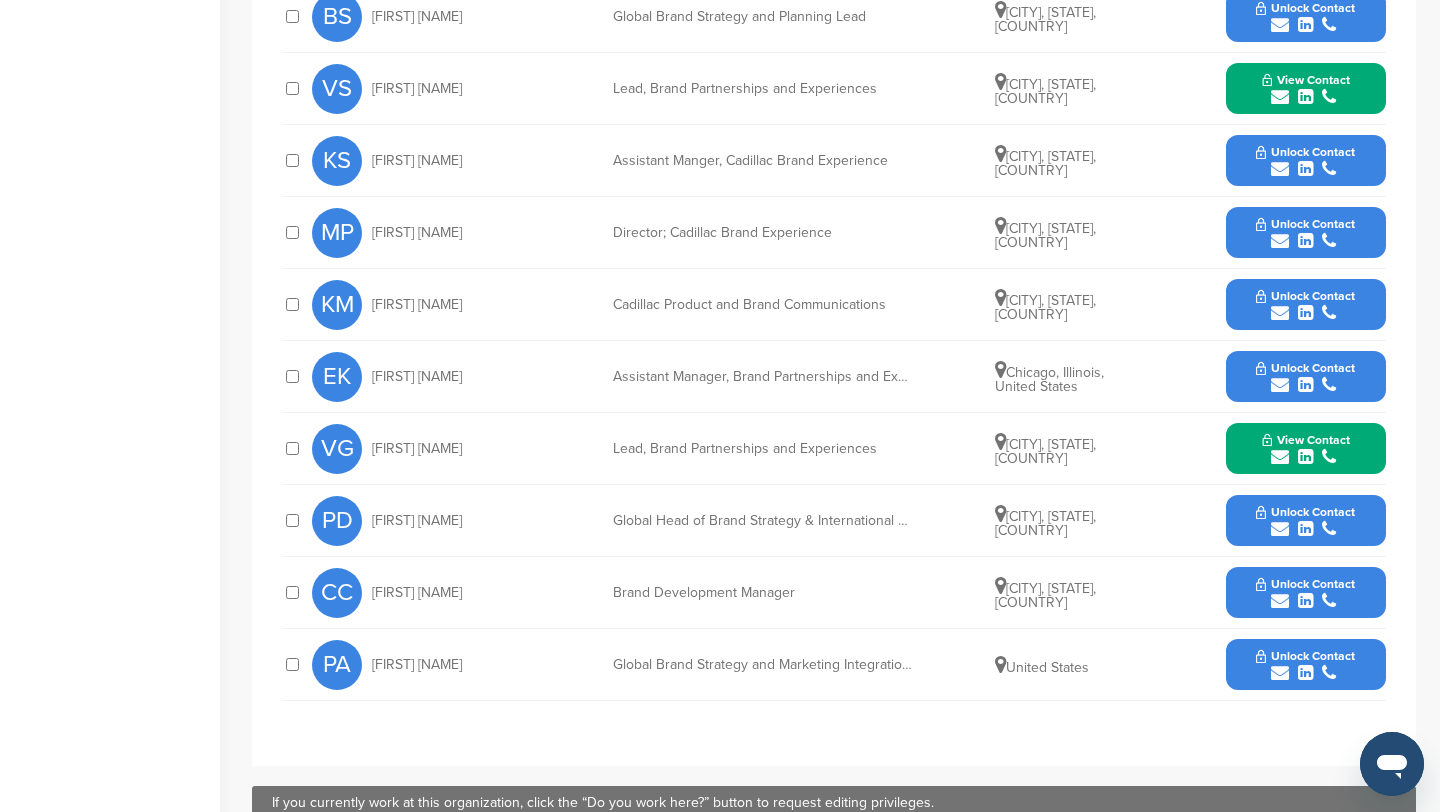 click at bounding box center [1306, 457] 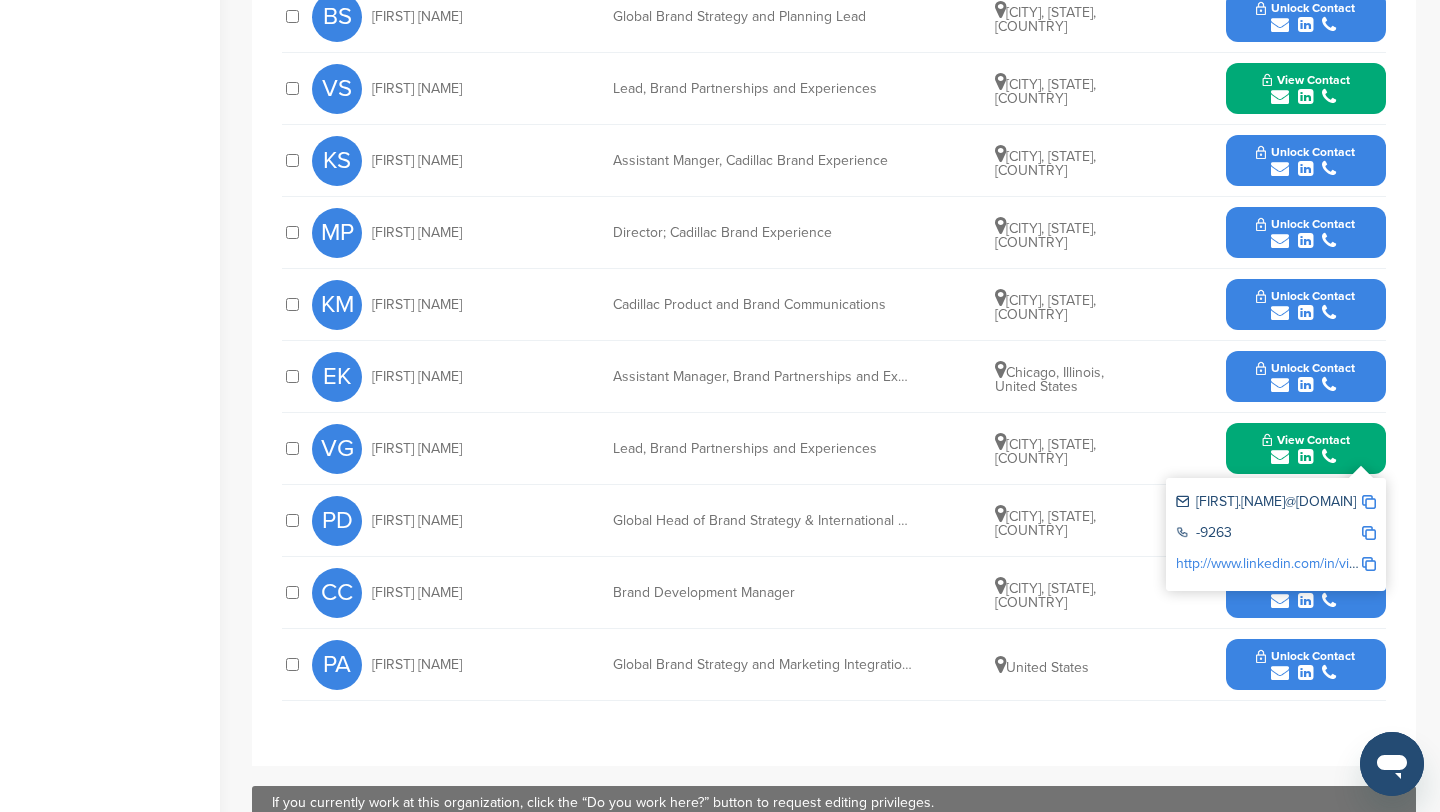 click at bounding box center (1369, 502) 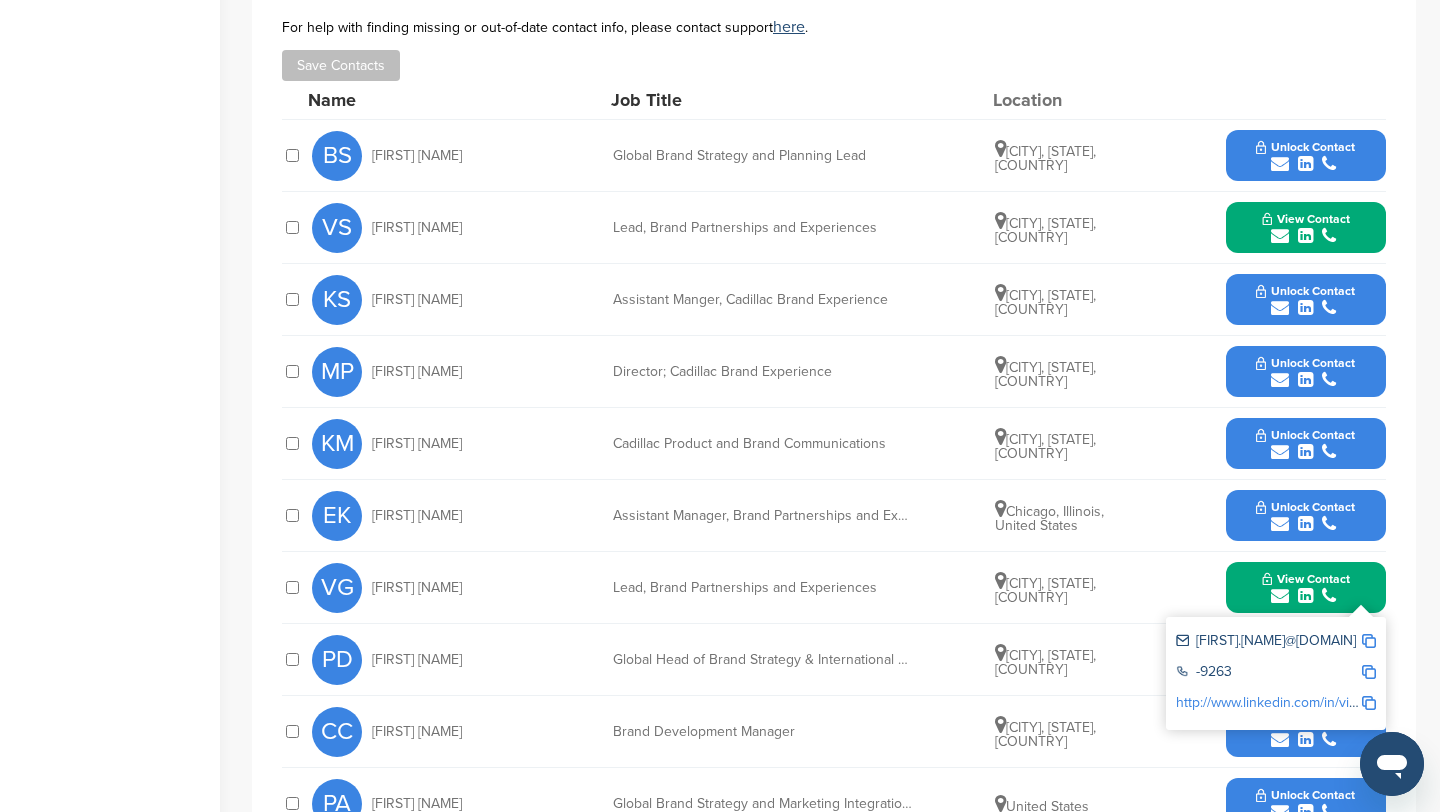 scroll, scrollTop: 584, scrollLeft: 0, axis: vertical 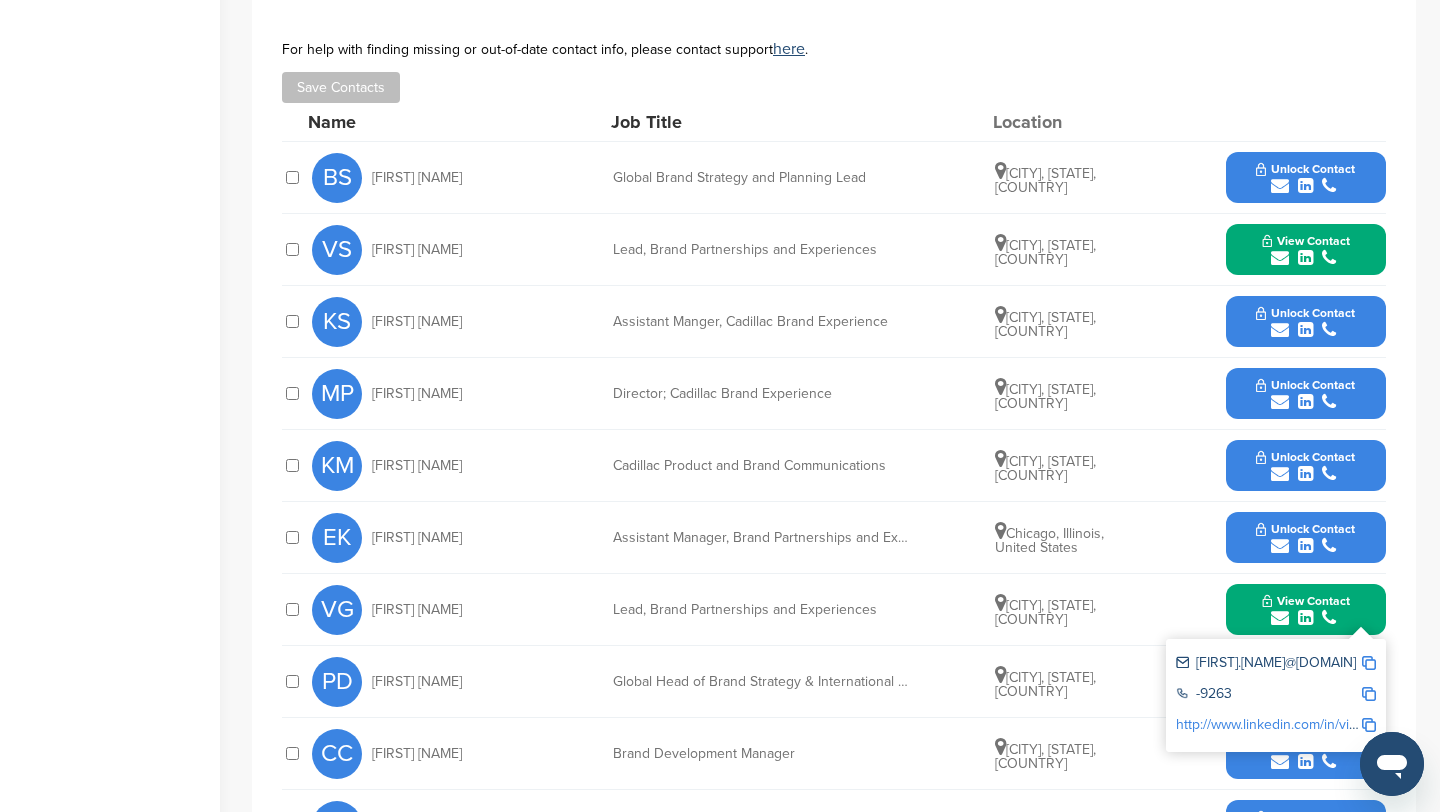 drag, startPoint x: 517, startPoint y: 398, endPoint x: 363, endPoint y: 390, distance: 154.20766 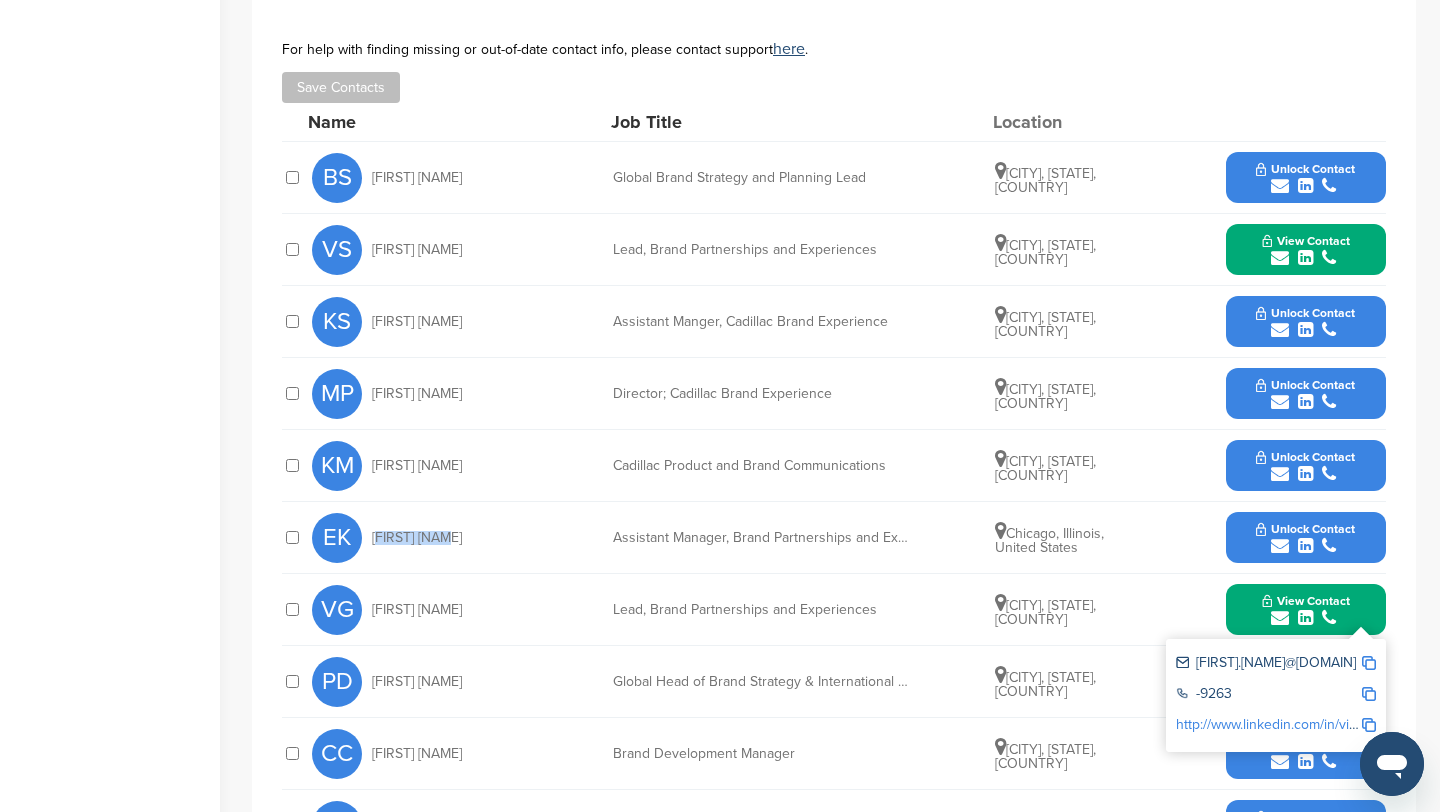 drag, startPoint x: 456, startPoint y: 531, endPoint x: 368, endPoint y: 532, distance: 88.005684 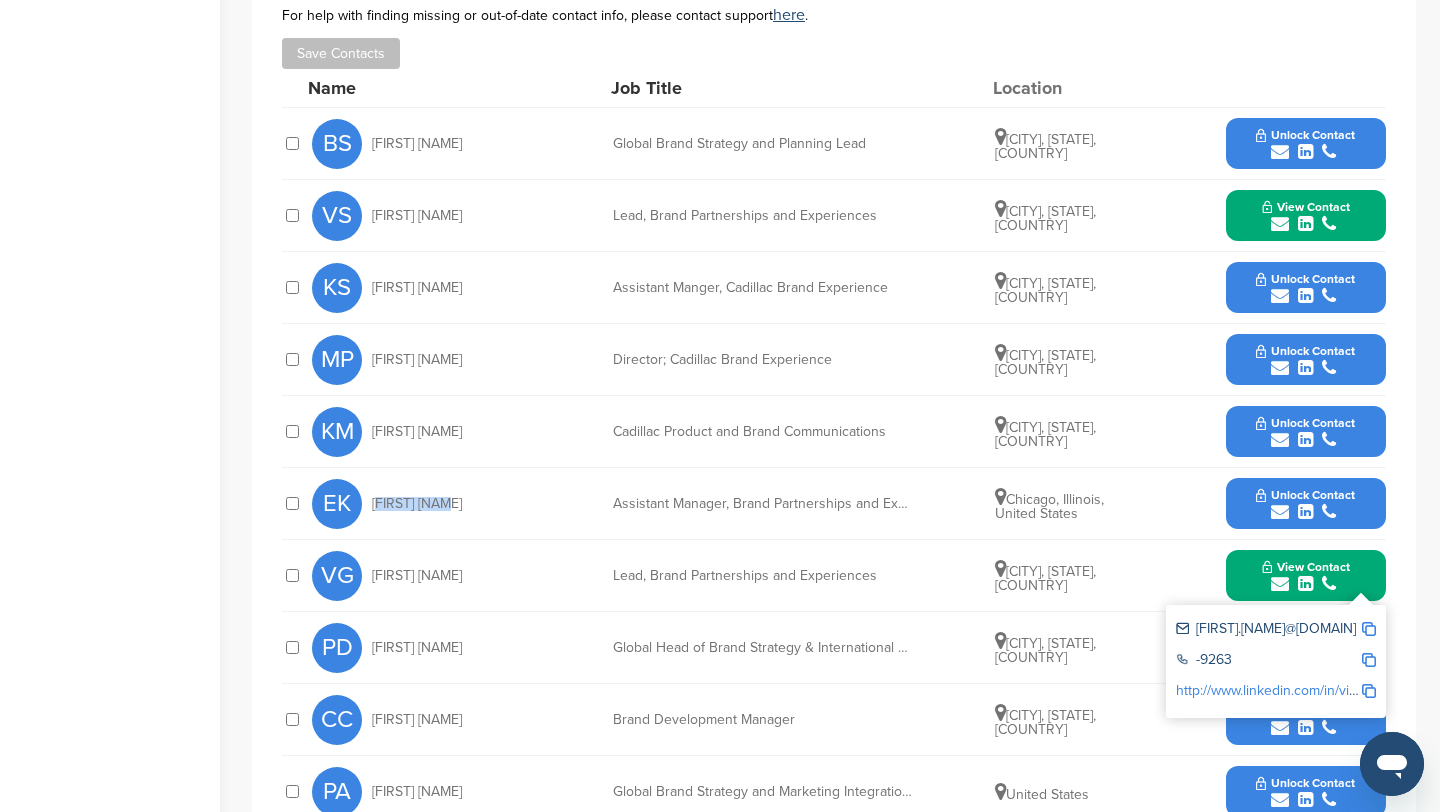 scroll, scrollTop: 620, scrollLeft: 0, axis: vertical 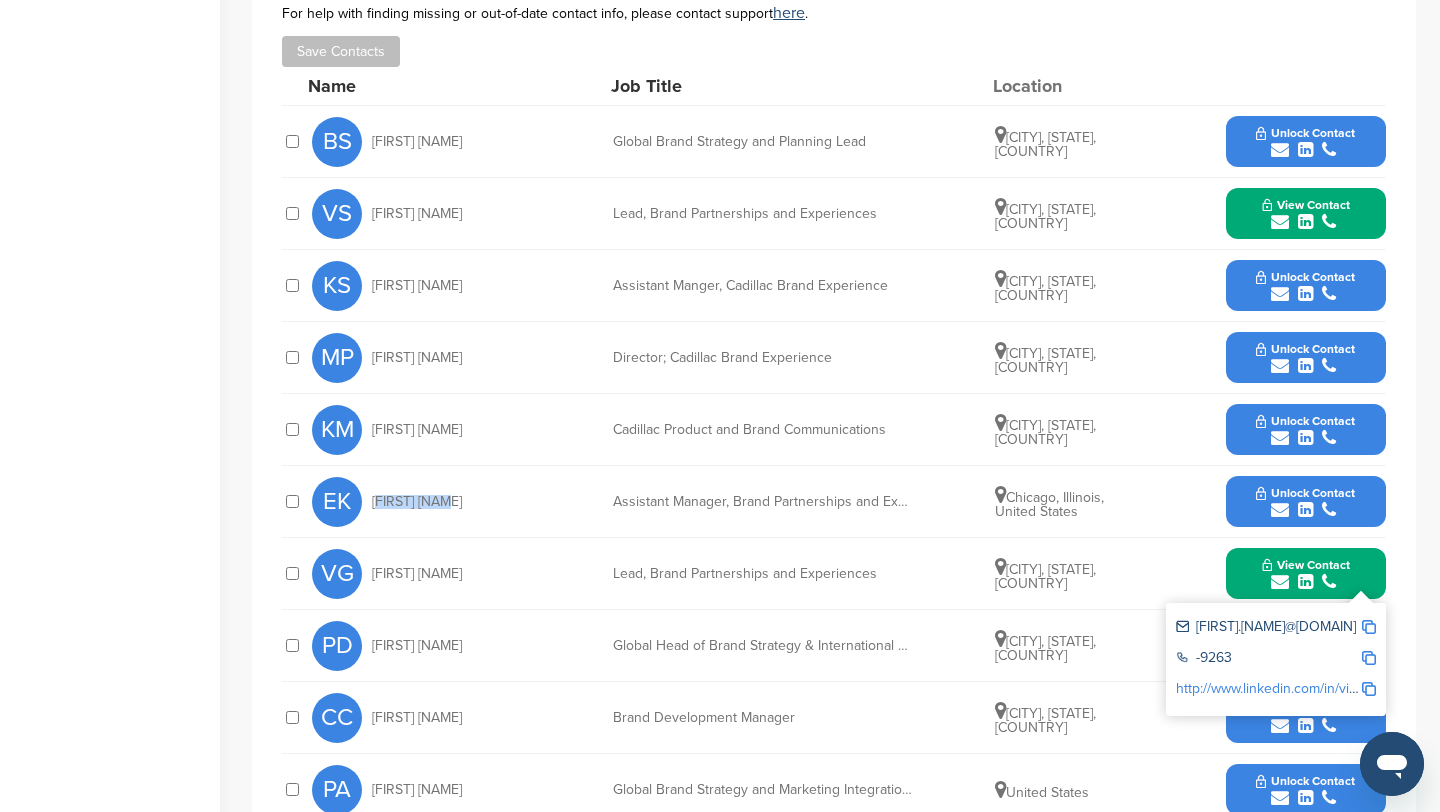click on "Unlock Contact" at bounding box center (1305, 502) 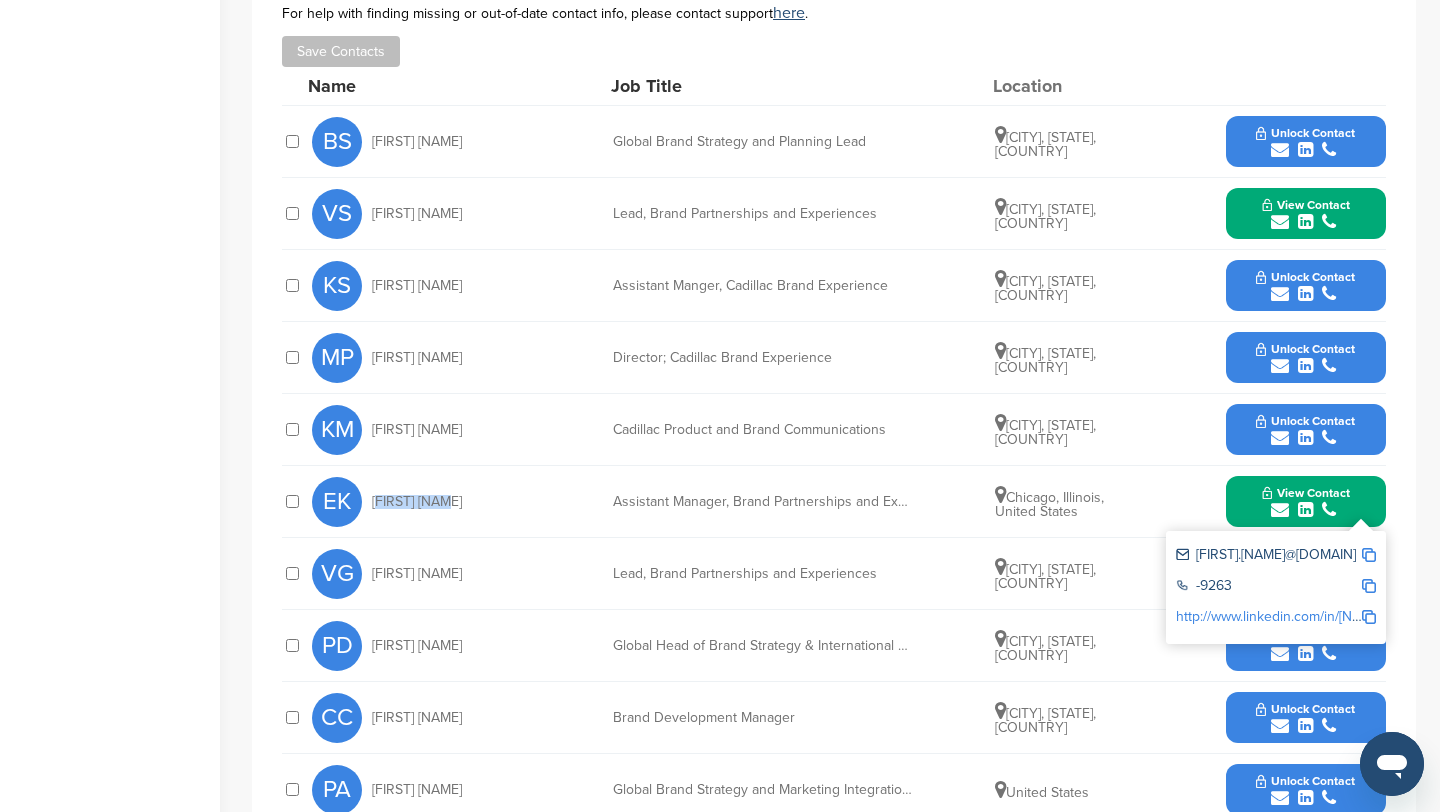 click at bounding box center (1369, 555) 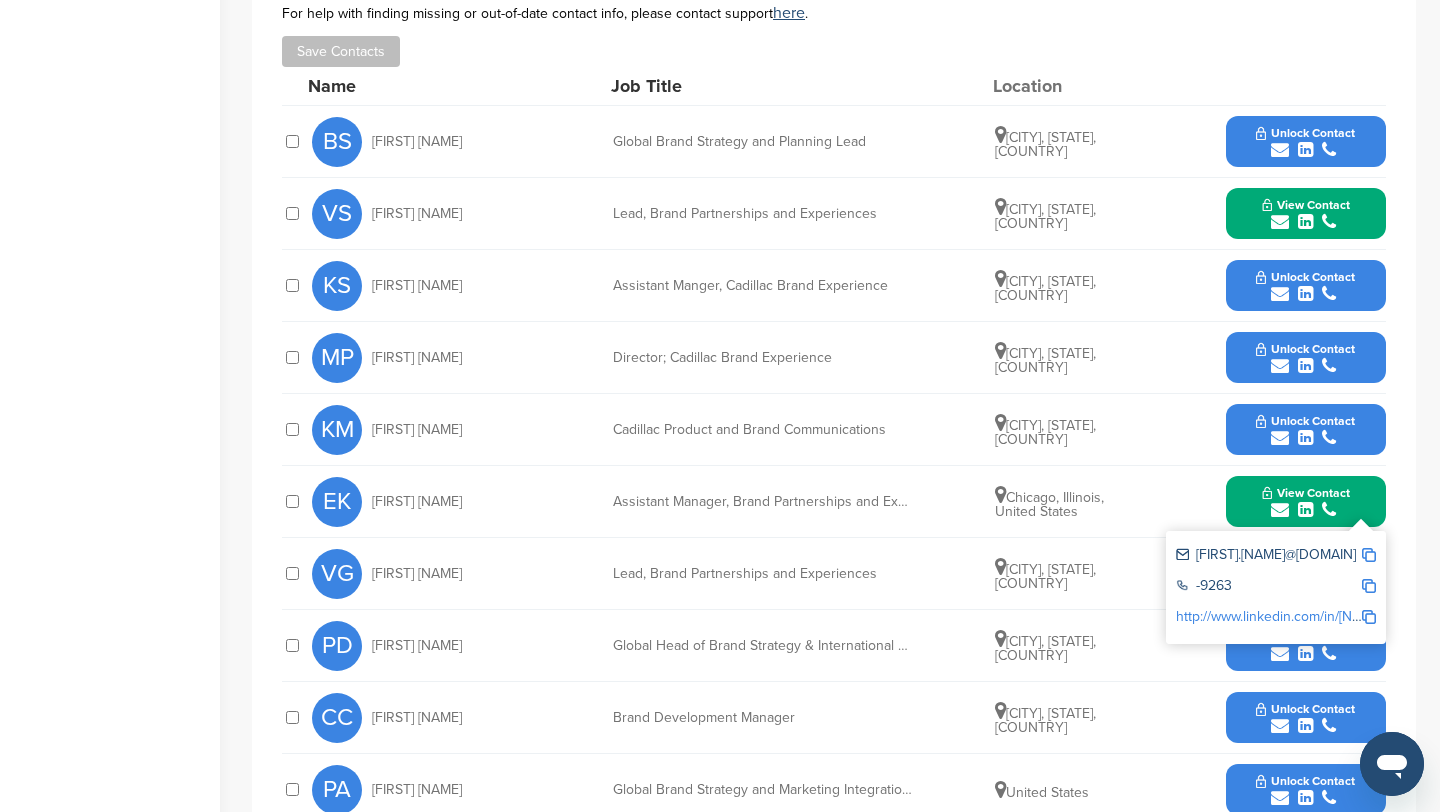 click at bounding box center [1369, 555] 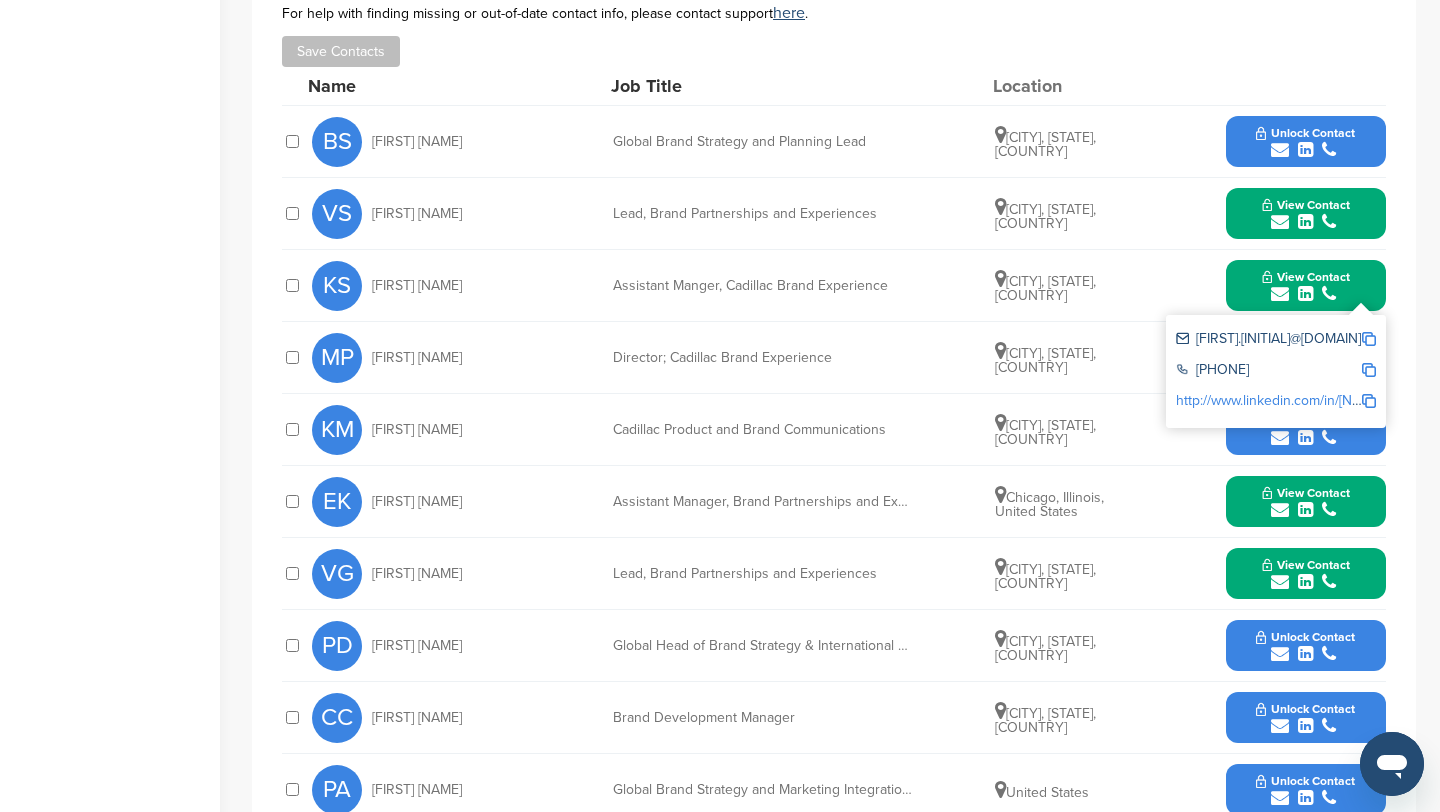 click at bounding box center [1369, 339] 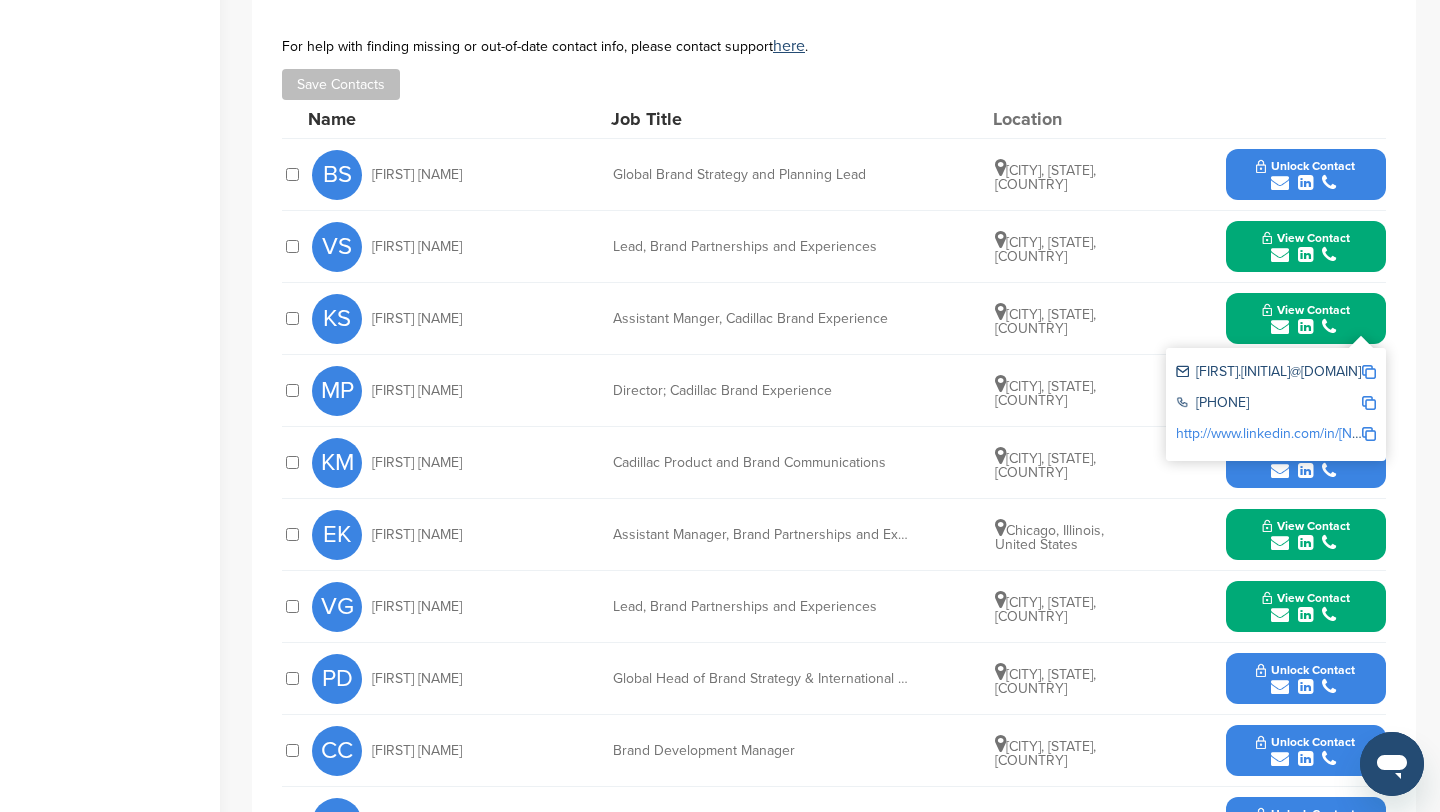 scroll, scrollTop: 585, scrollLeft: 0, axis: vertical 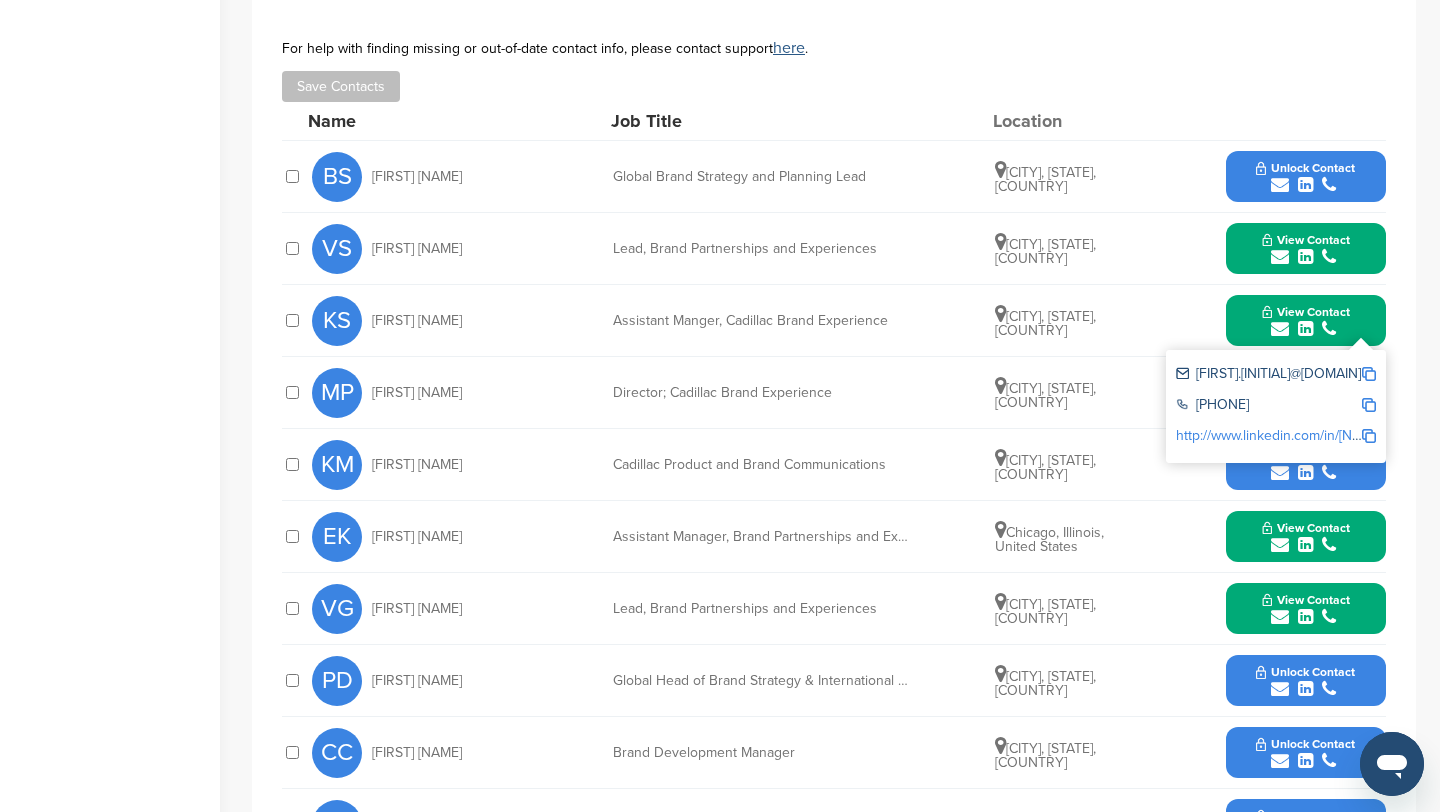 click on "here" at bounding box center (789, 48) 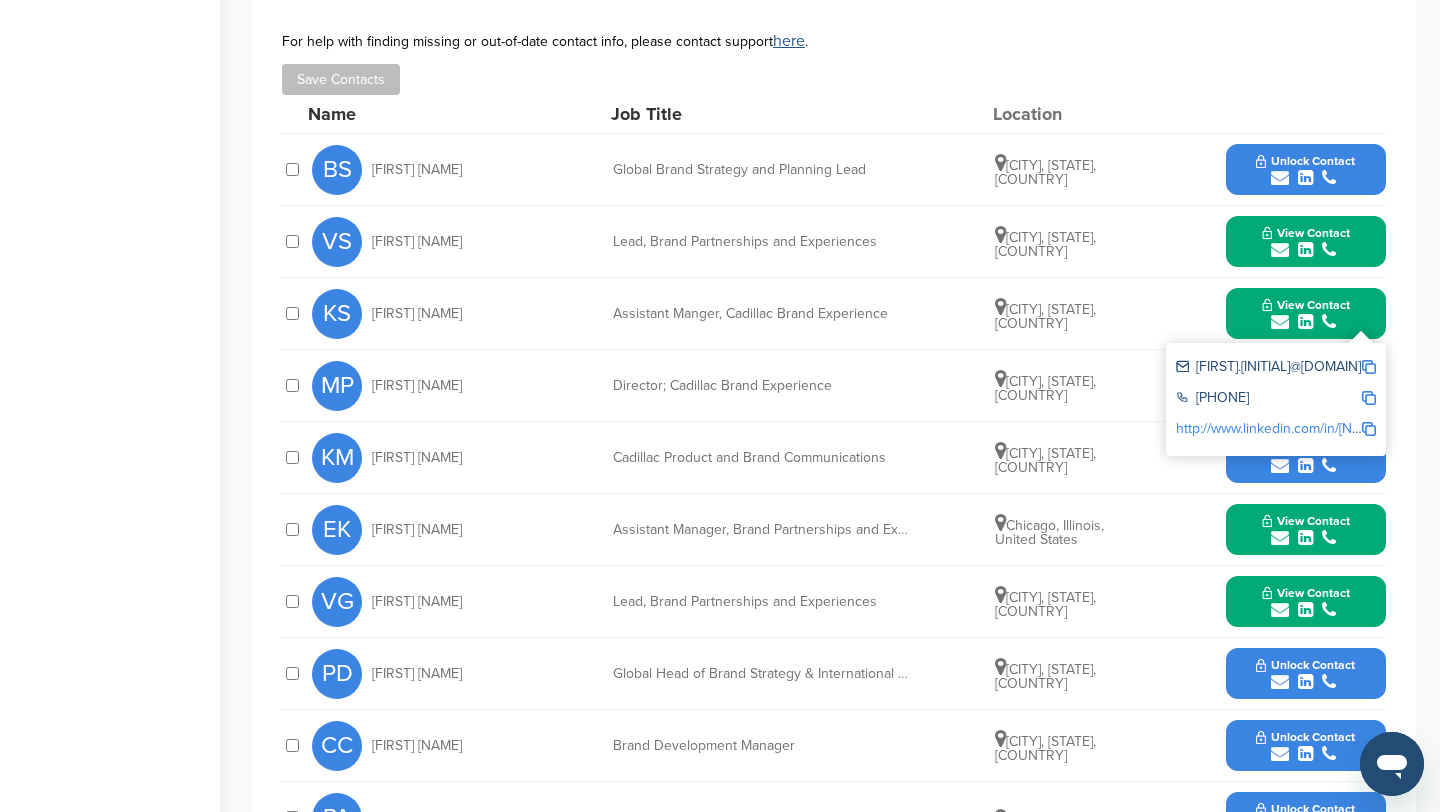 scroll, scrollTop: 597, scrollLeft: 0, axis: vertical 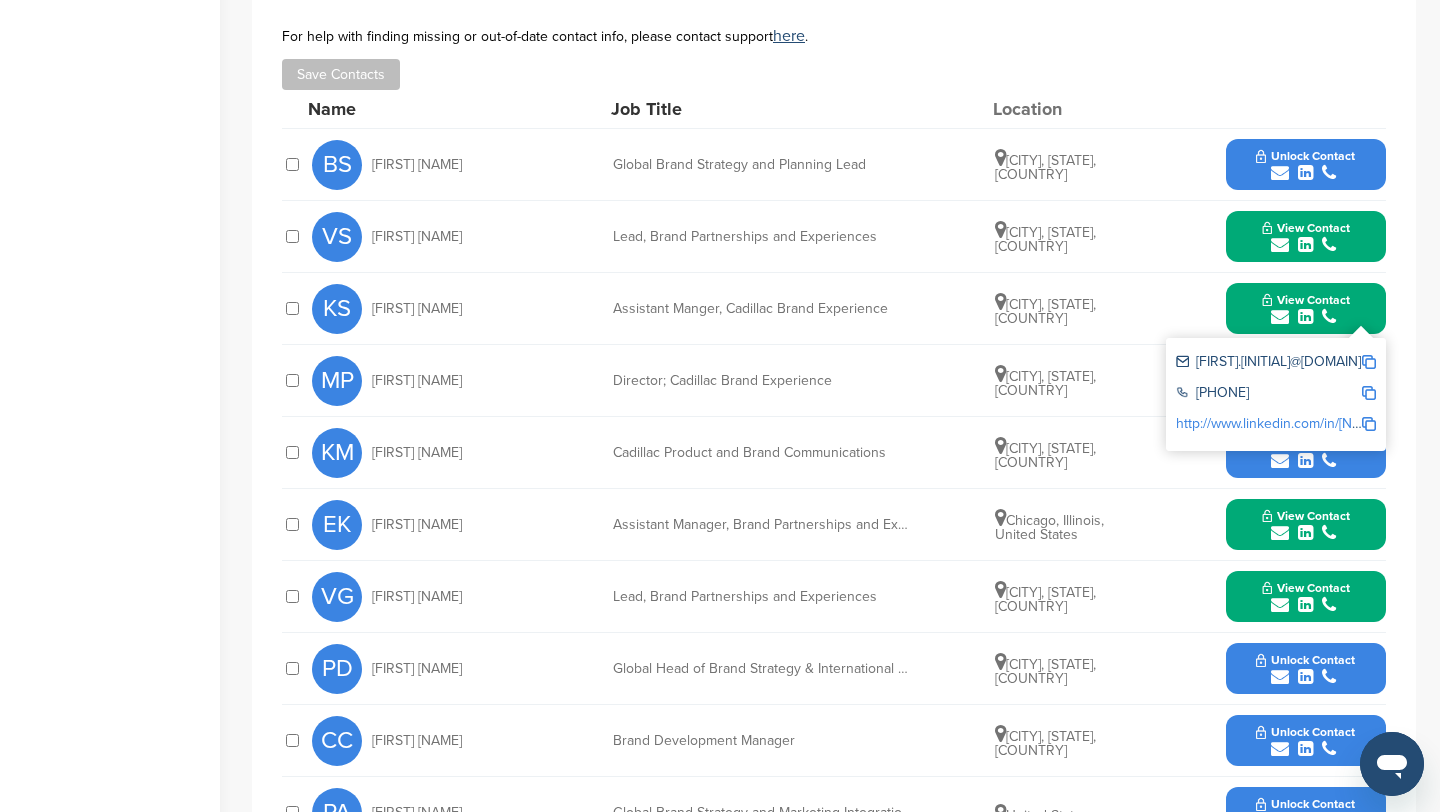 click at bounding box center (1306, 317) 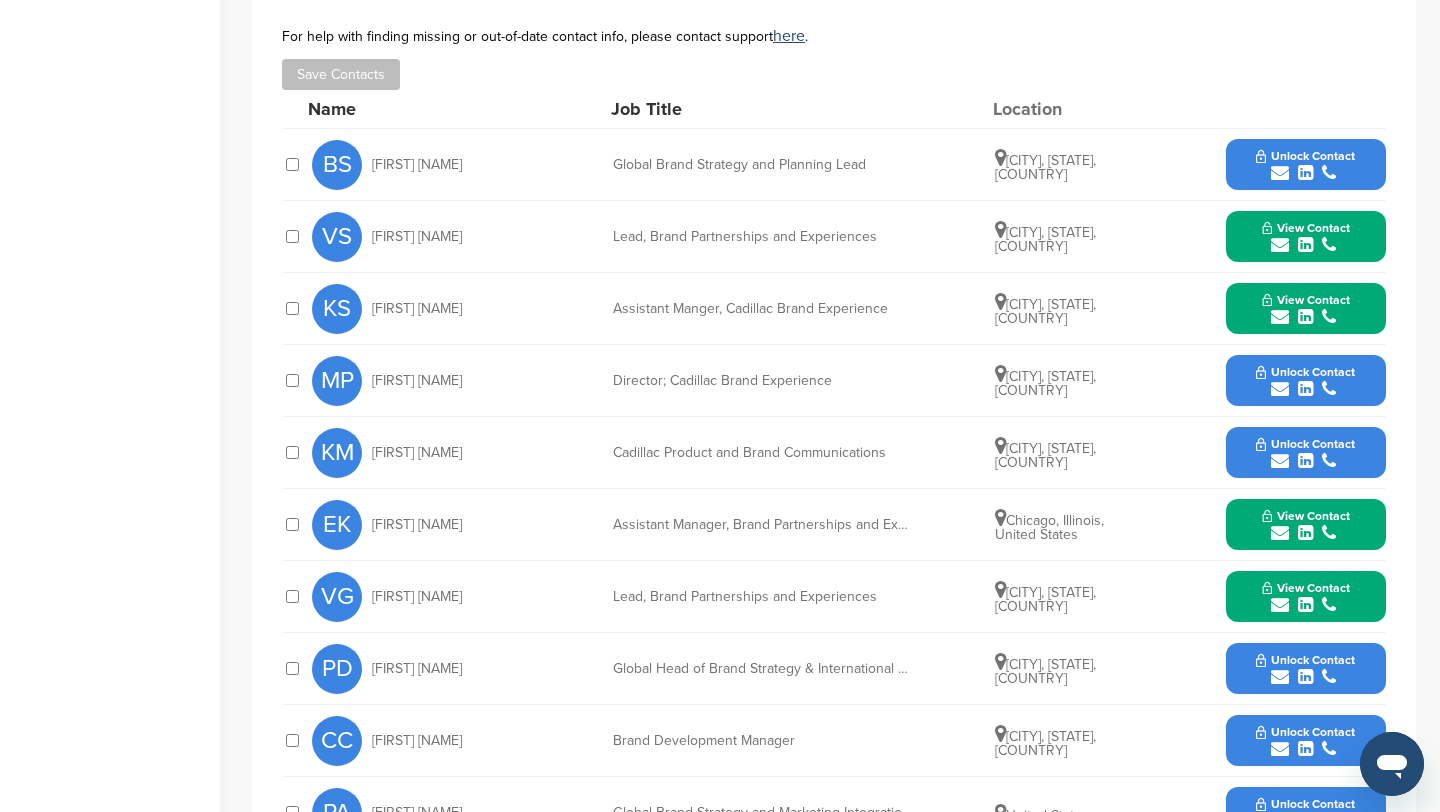 click on "Unlock Contact" at bounding box center [1305, 381] 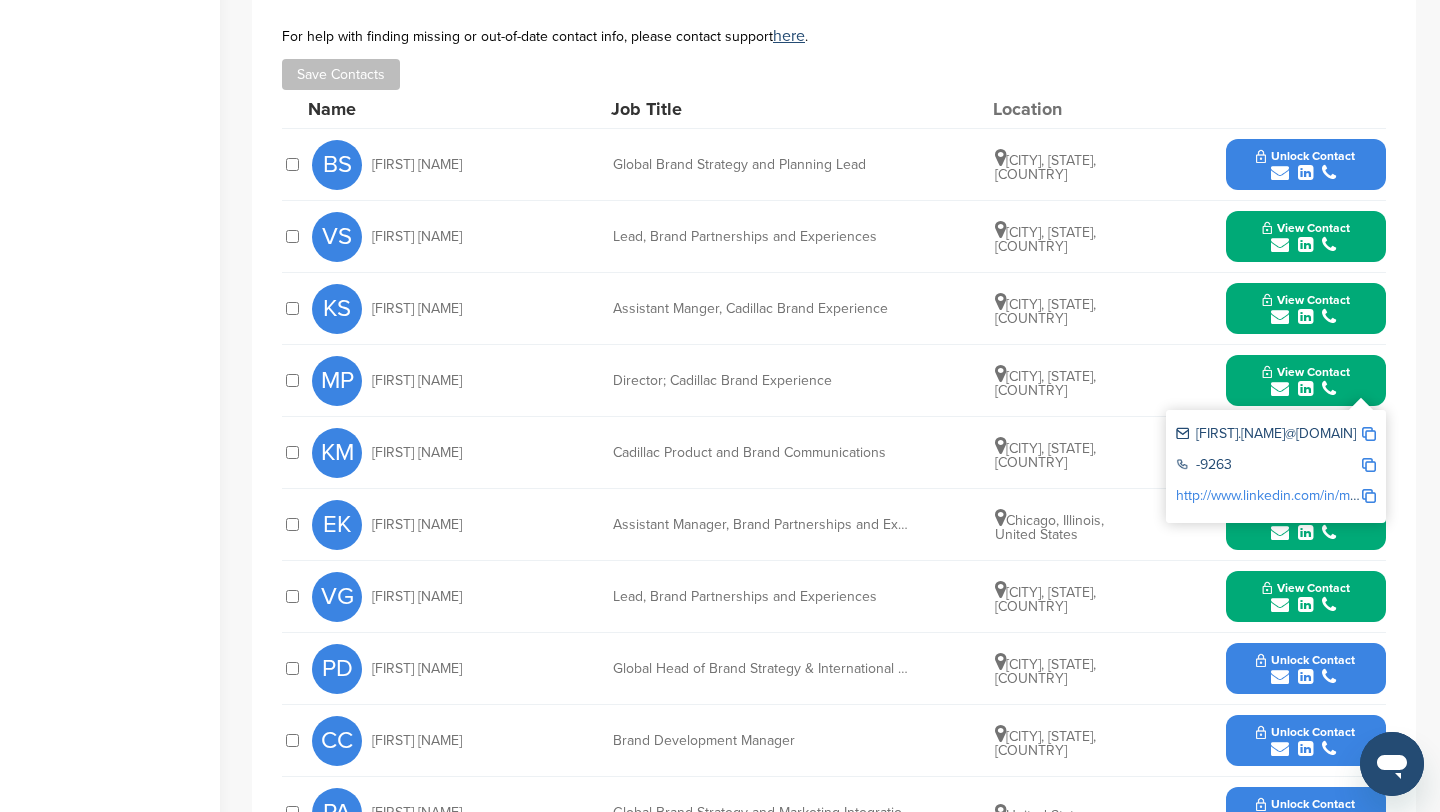 click at bounding box center [1369, 434] 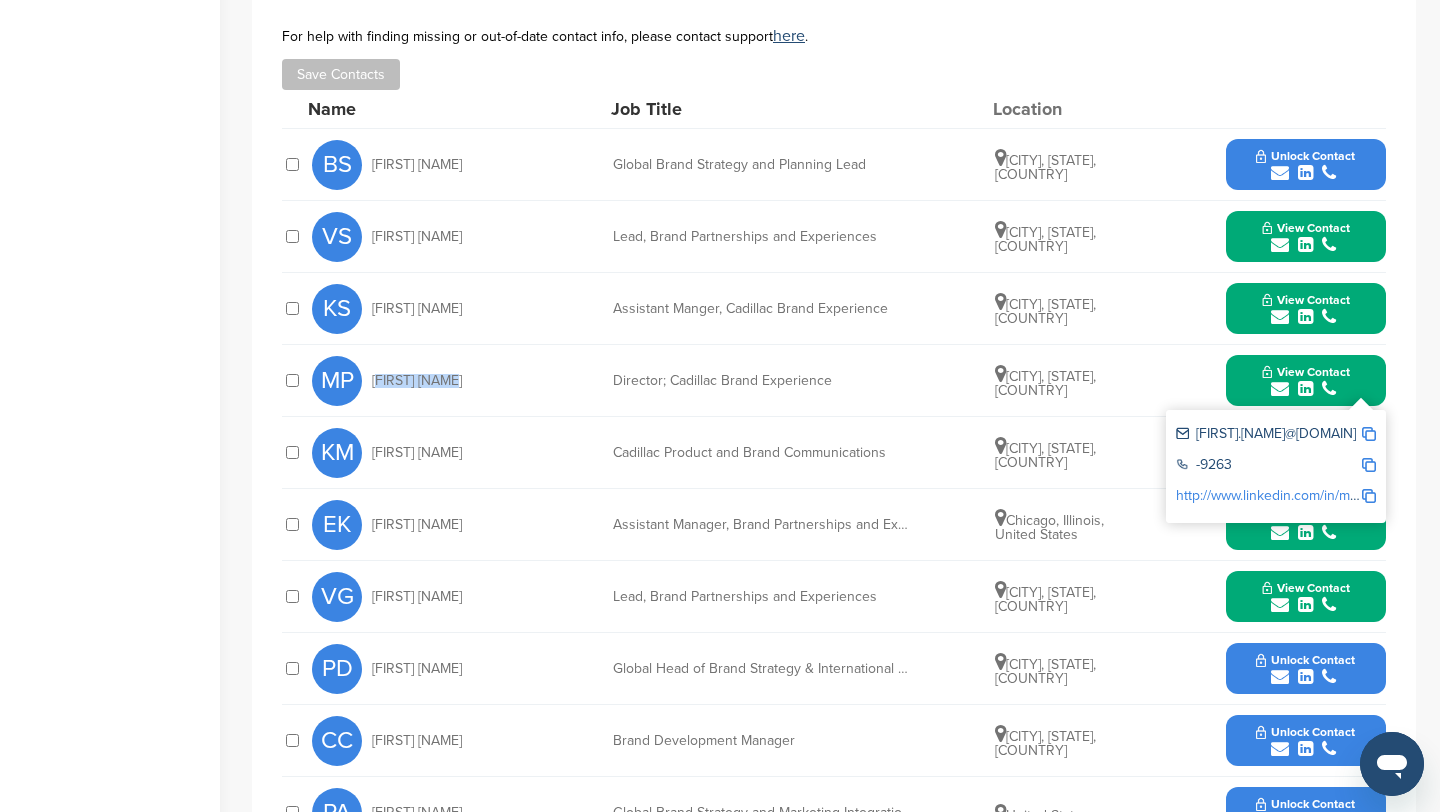 drag, startPoint x: 465, startPoint y: 378, endPoint x: 371, endPoint y: 384, distance: 94.19129 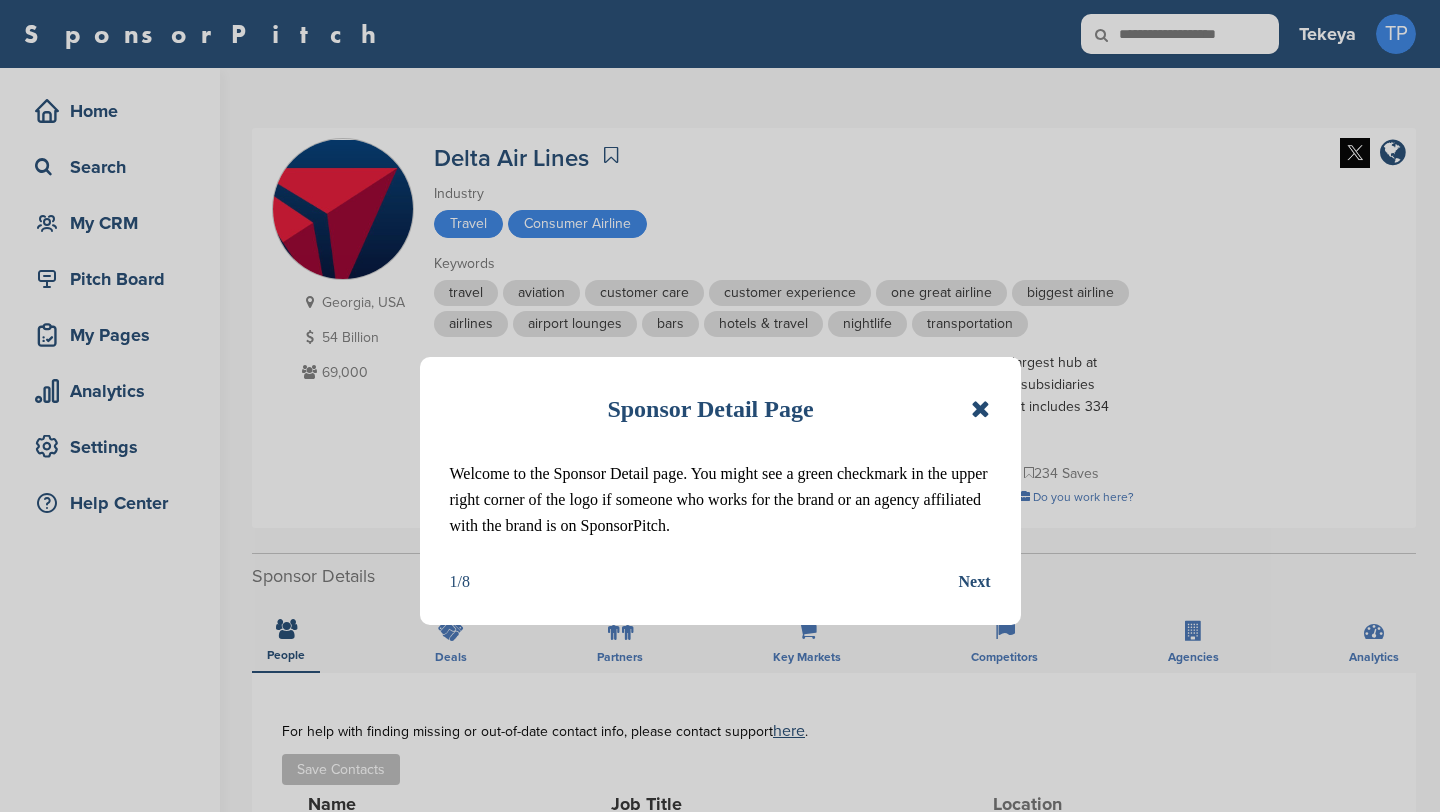 scroll, scrollTop: 0, scrollLeft: 0, axis: both 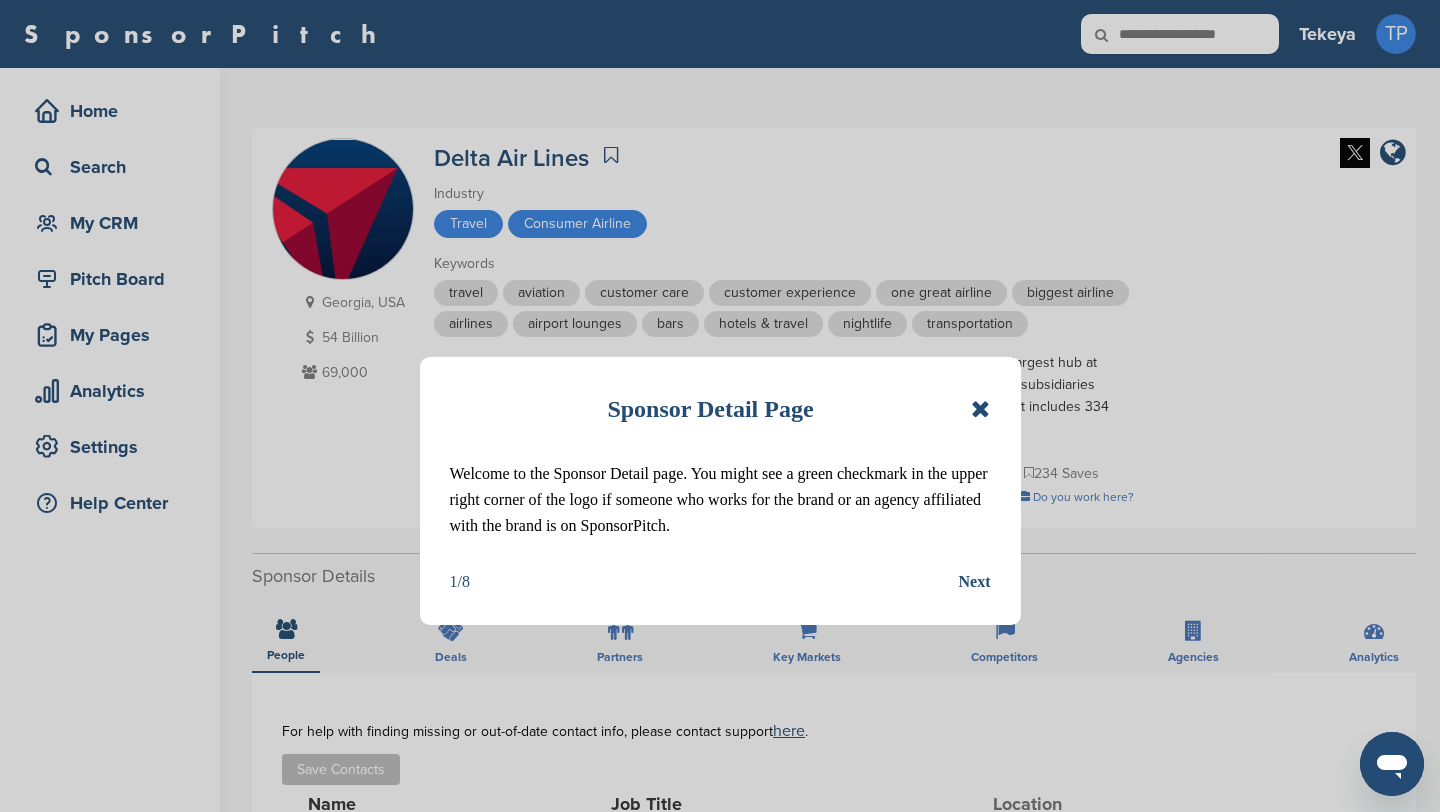 click on "Sponsor Detail Page" at bounding box center [720, 409] 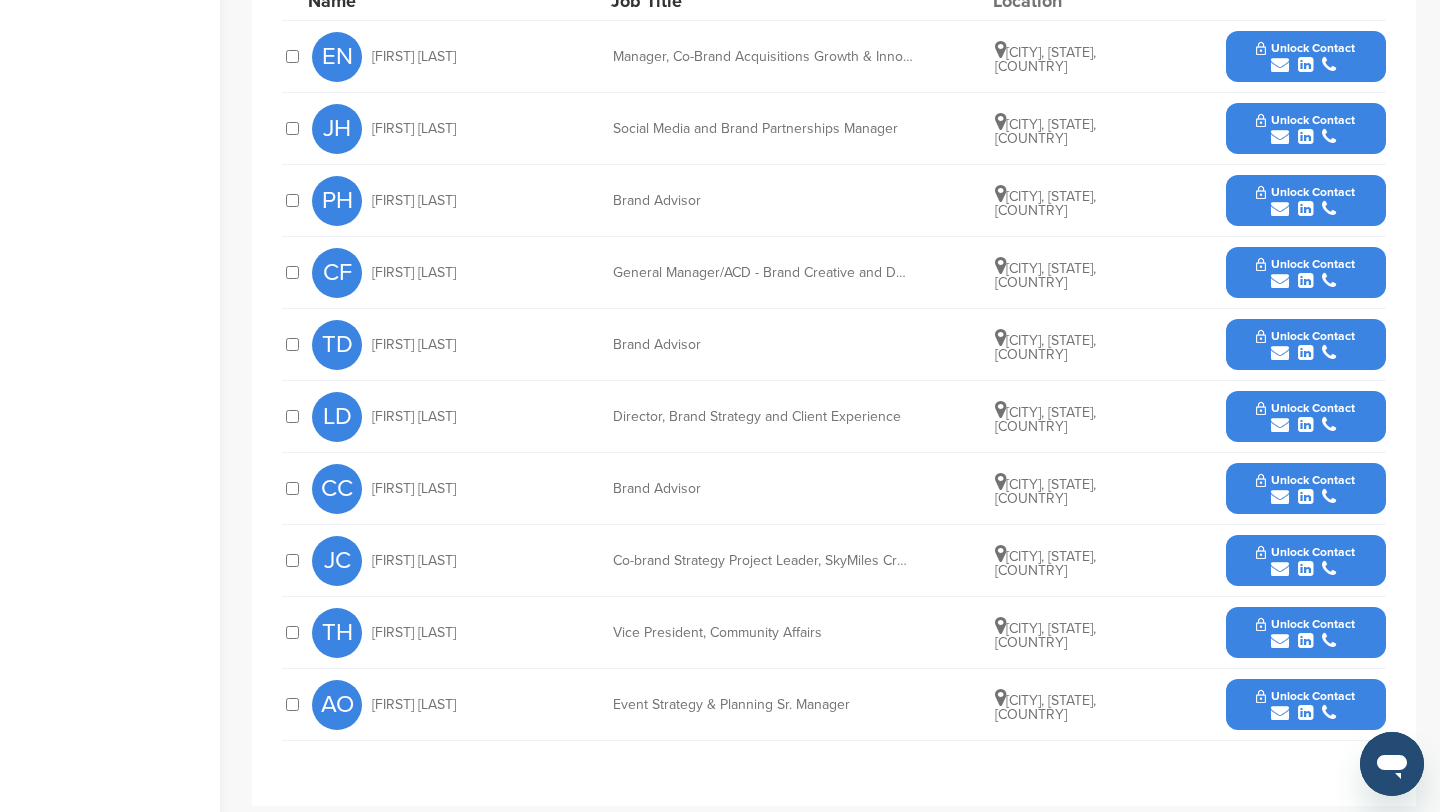 scroll, scrollTop: 805, scrollLeft: 0, axis: vertical 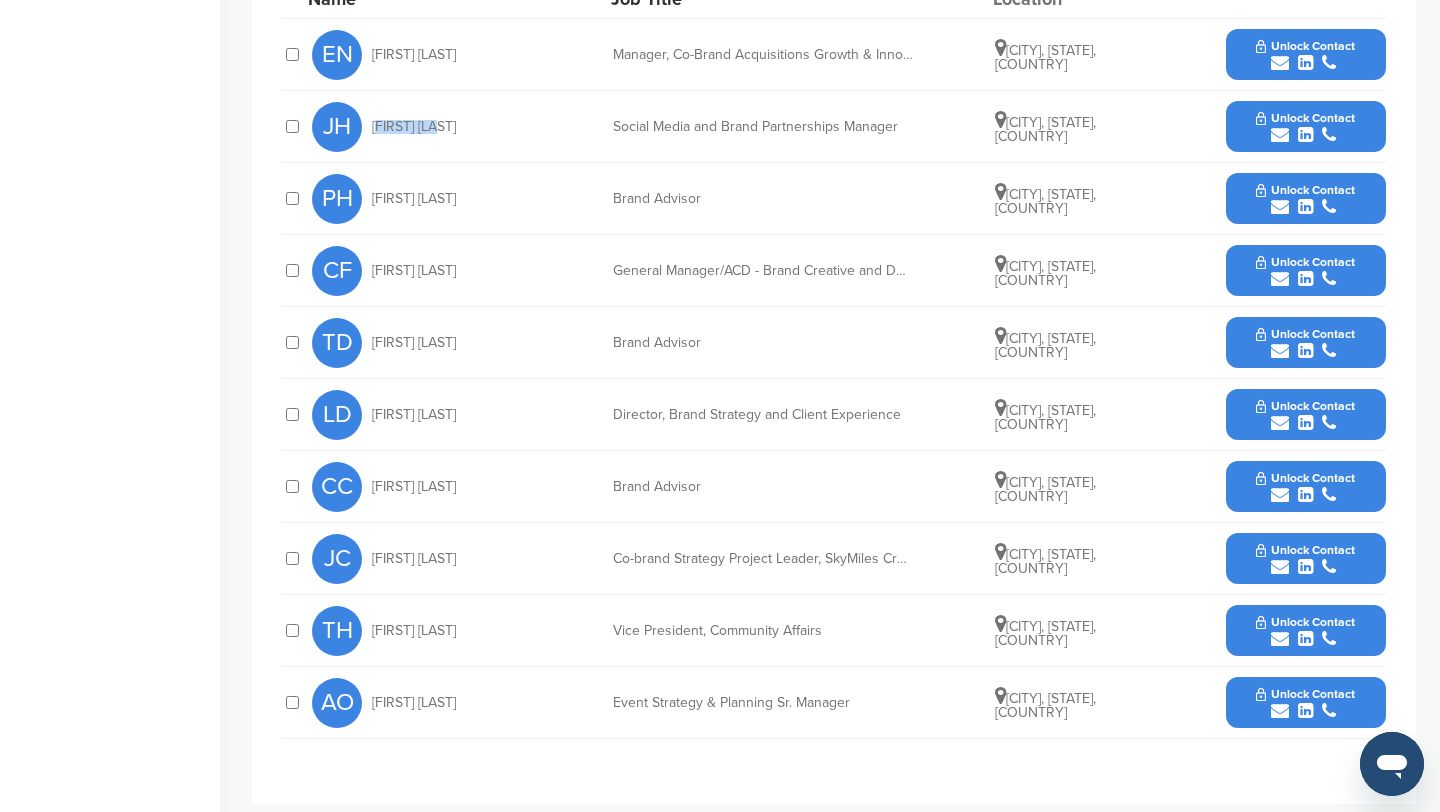 drag, startPoint x: 457, startPoint y: 126, endPoint x: 369, endPoint y: 117, distance: 88.45903 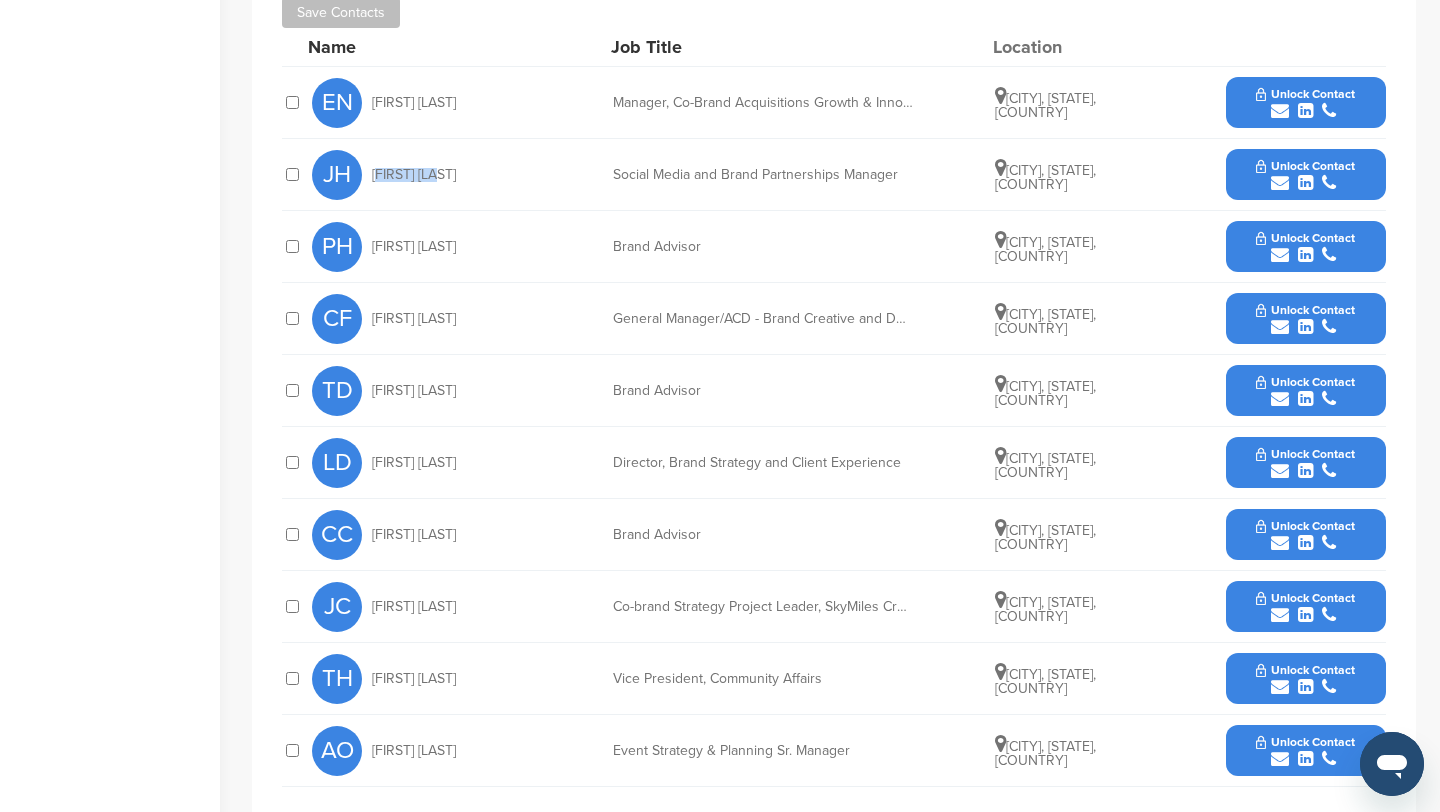 scroll, scrollTop: 756, scrollLeft: 0, axis: vertical 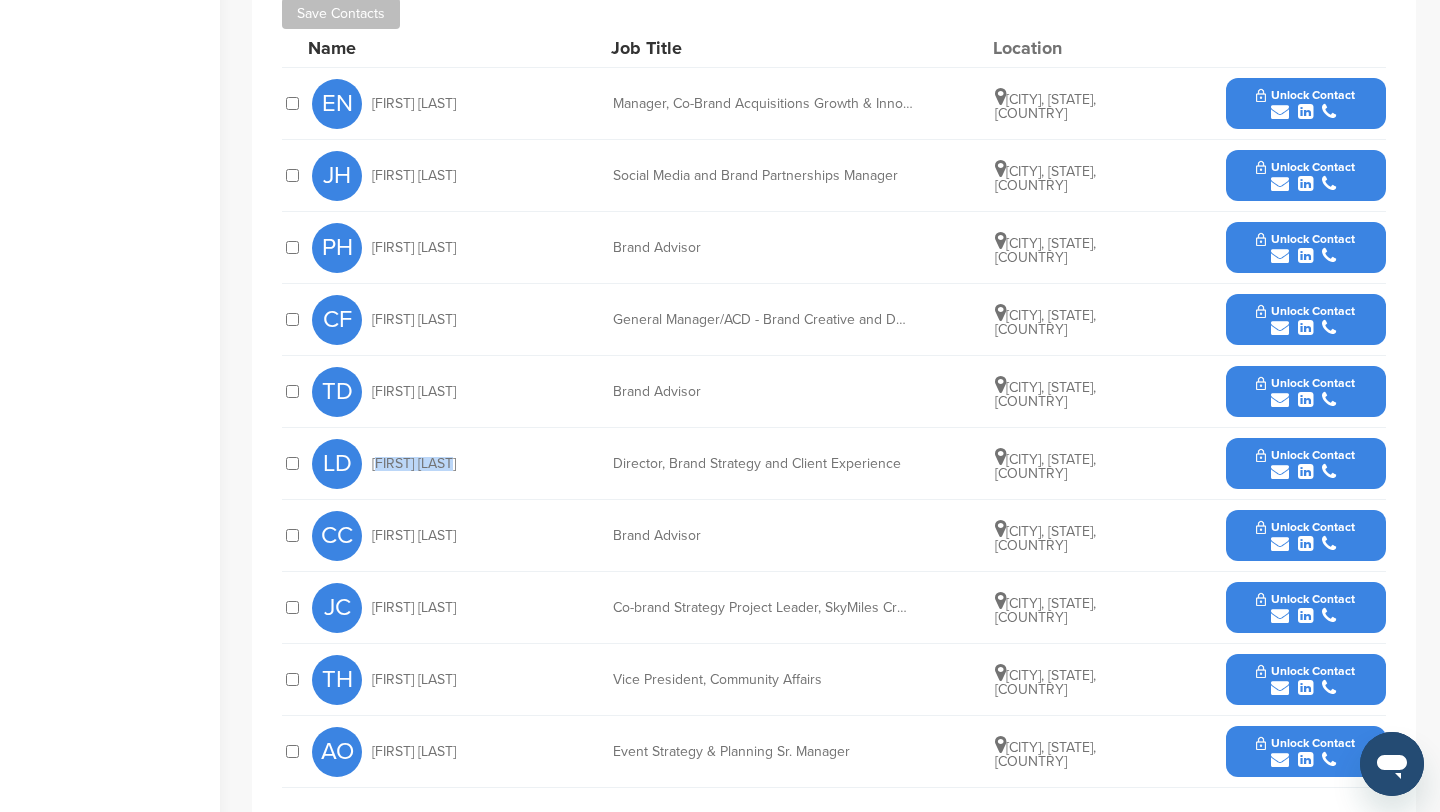 drag, startPoint x: 464, startPoint y: 459, endPoint x: 370, endPoint y: 453, distance: 94.19129 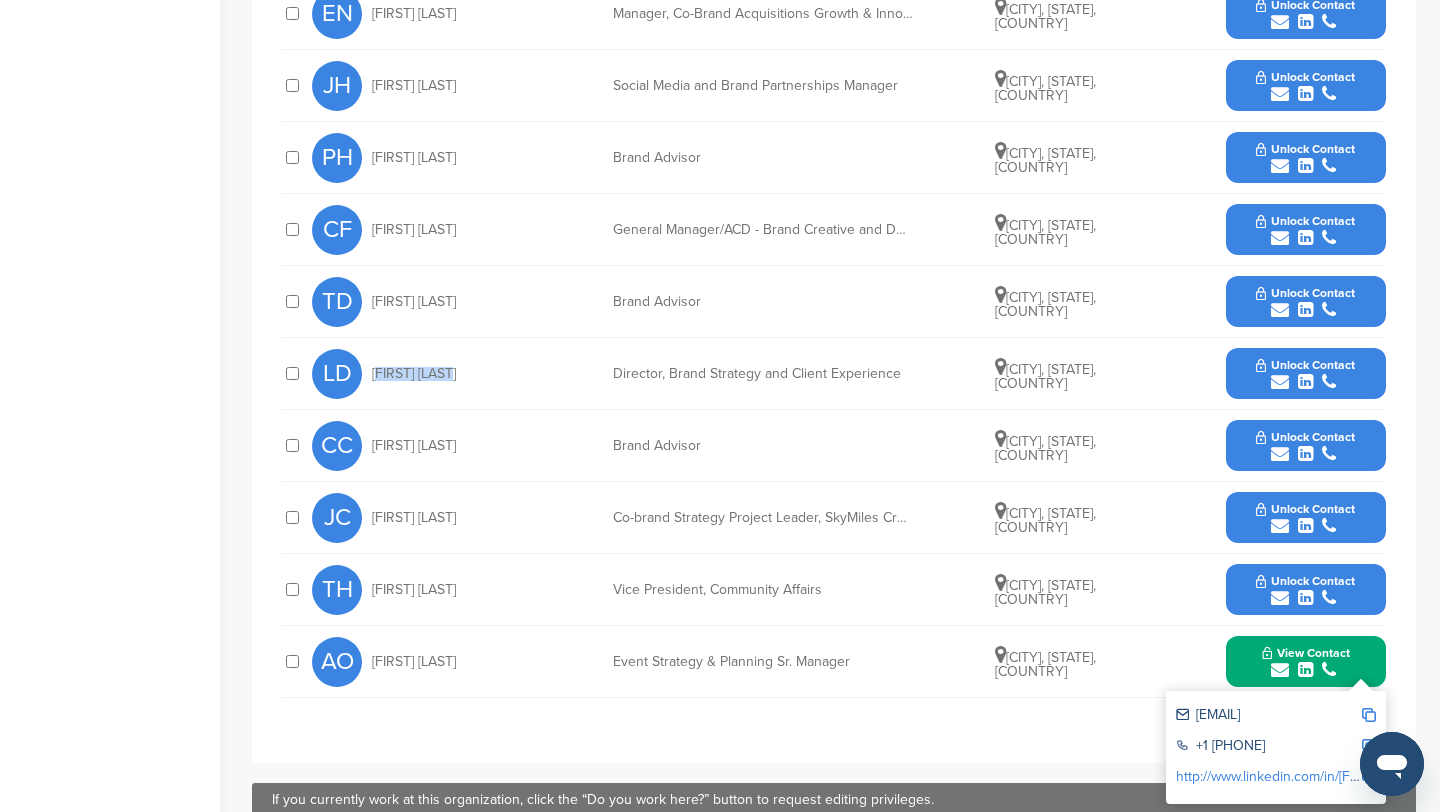 scroll, scrollTop: 873, scrollLeft: 0, axis: vertical 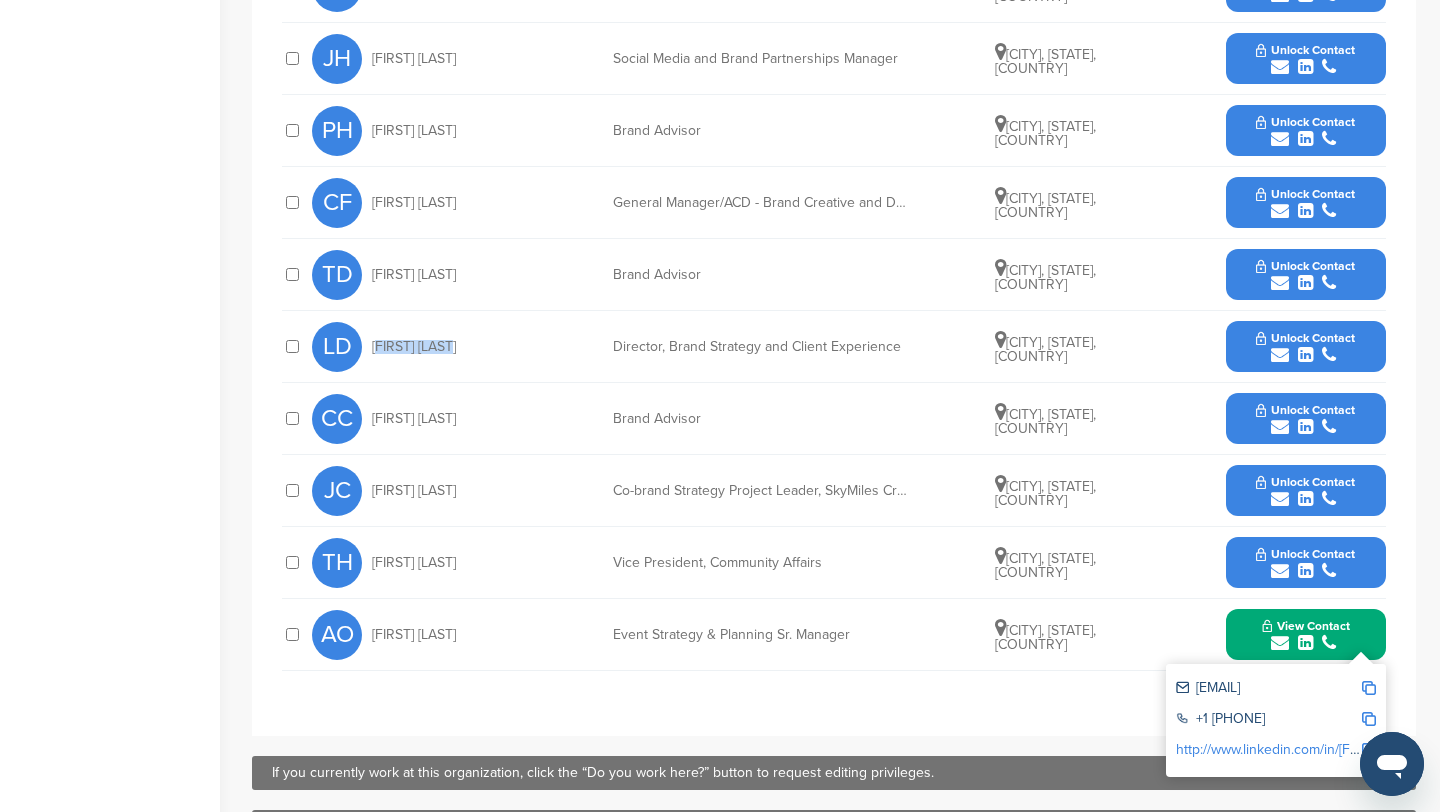 click at bounding box center (1369, 688) 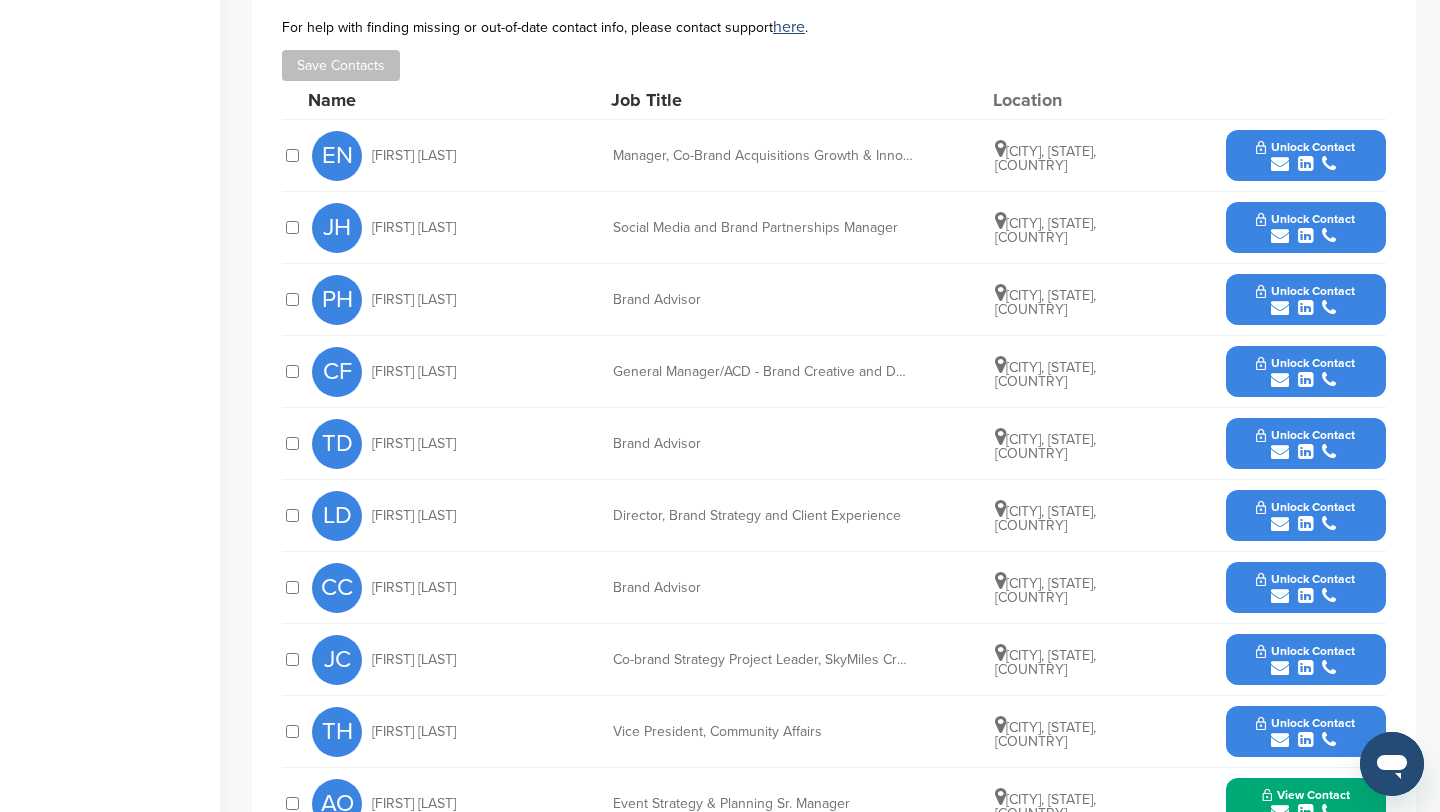 scroll, scrollTop: 698, scrollLeft: 0, axis: vertical 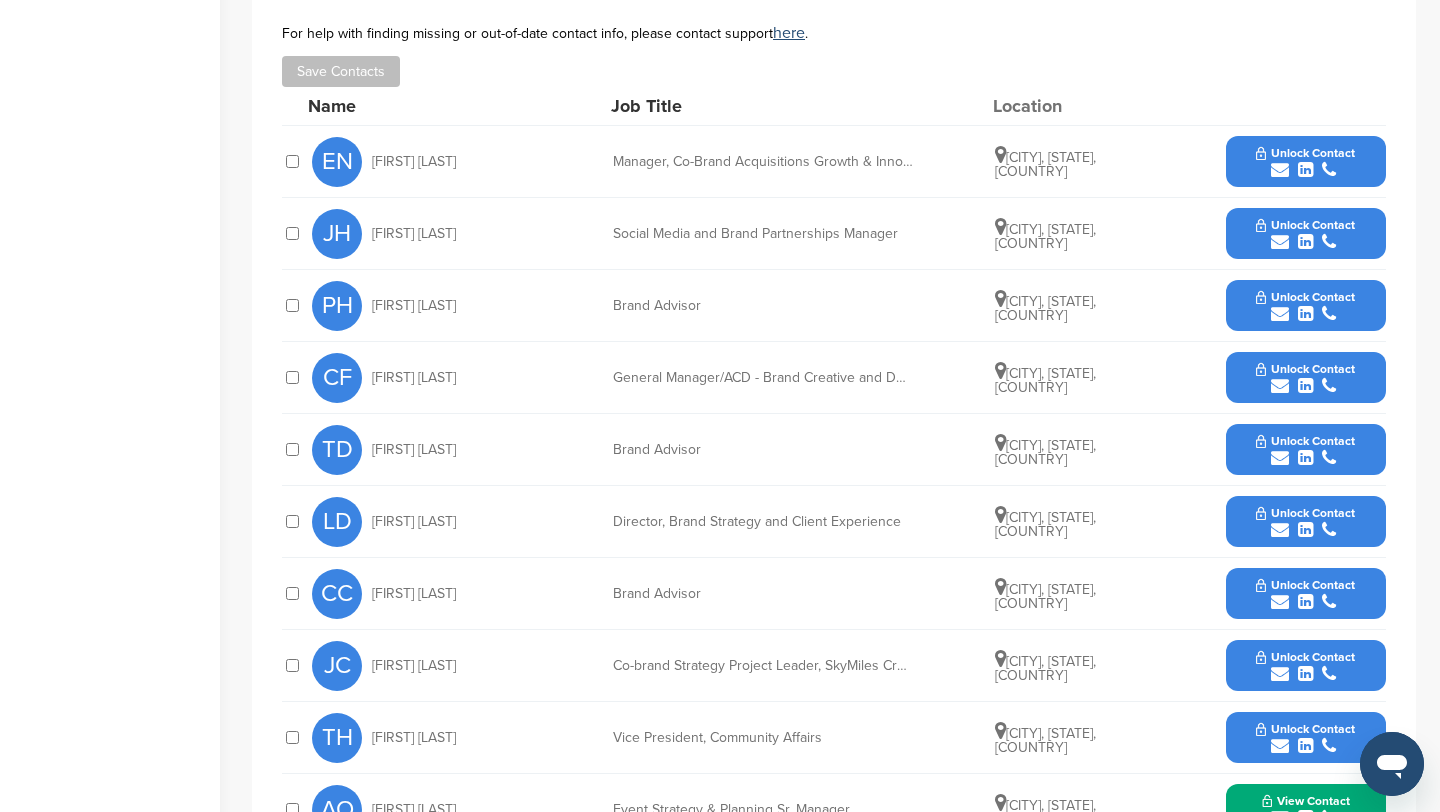drag, startPoint x: 478, startPoint y: 163, endPoint x: 366, endPoint y: 154, distance: 112.36102 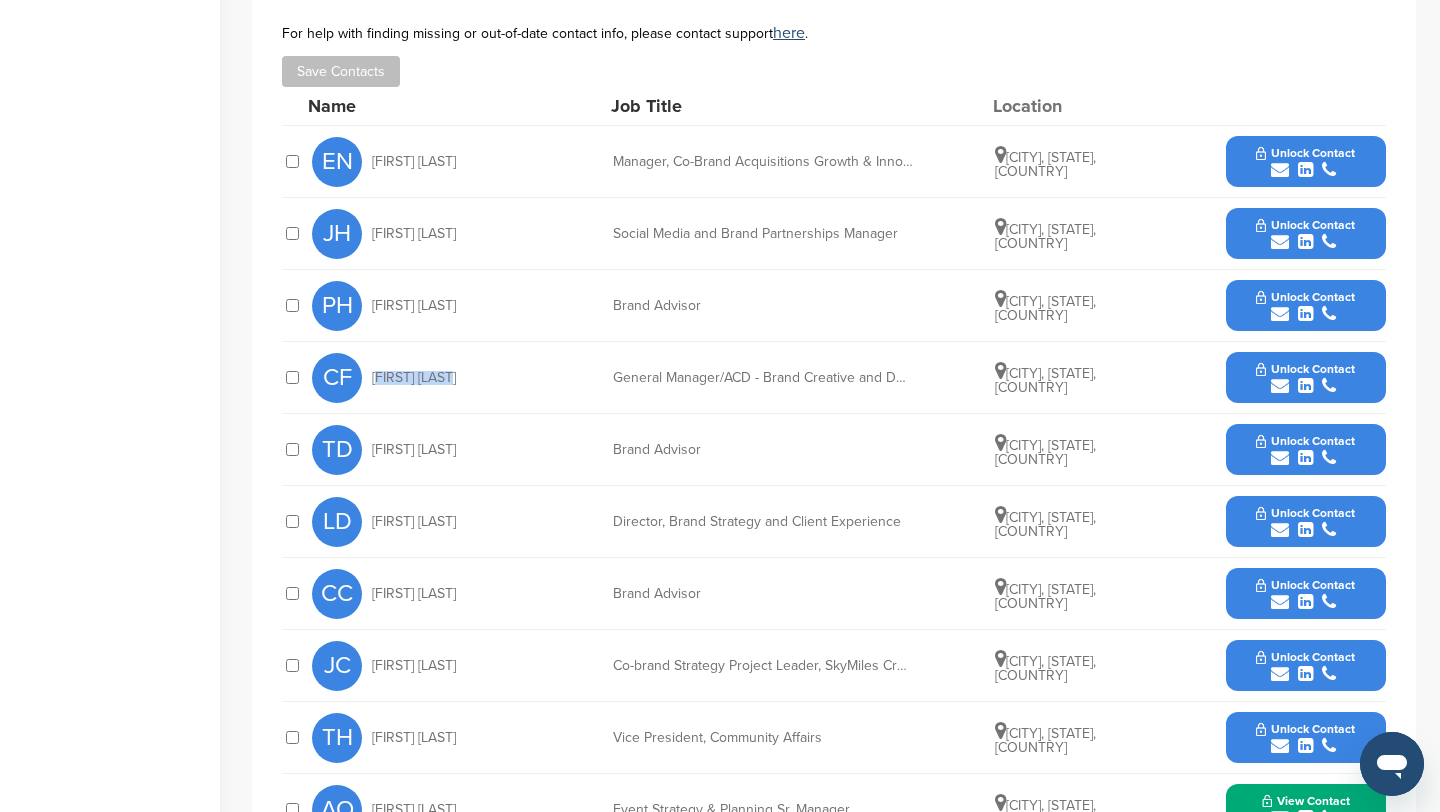 drag, startPoint x: 463, startPoint y: 382, endPoint x: 368, endPoint y: 377, distance: 95.131485 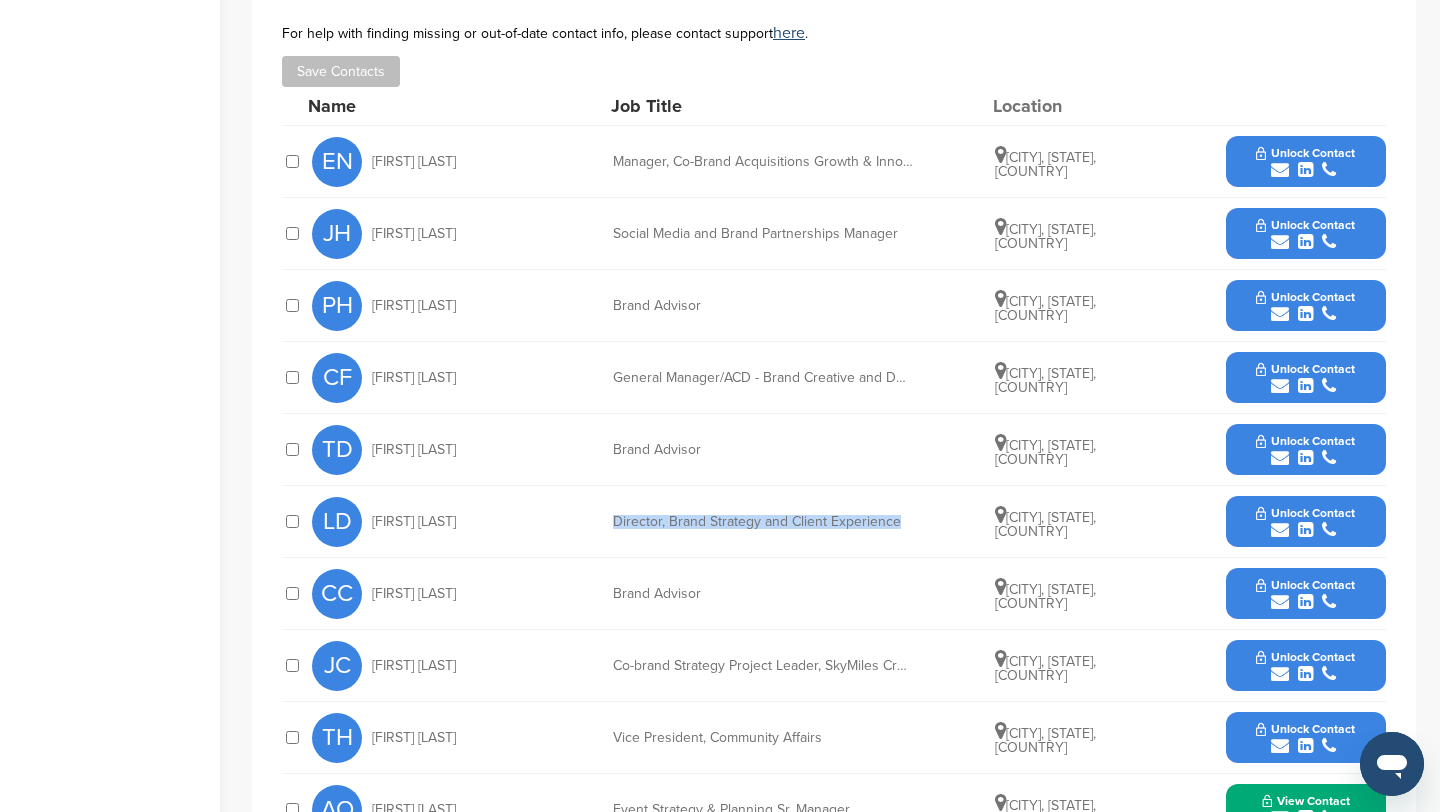 drag, startPoint x: 931, startPoint y: 515, endPoint x: 863, endPoint y: 530, distance: 69.63476 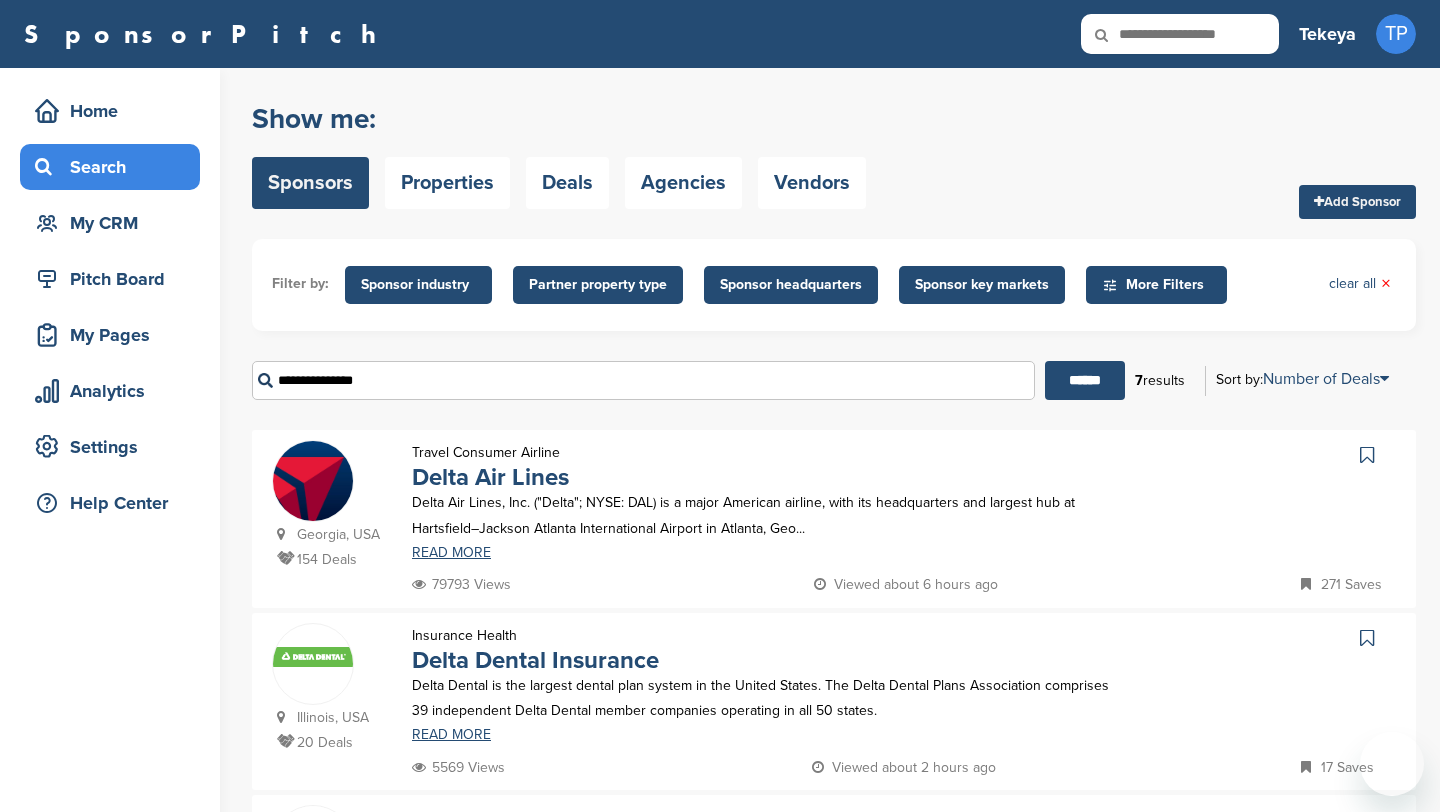 scroll, scrollTop: 0, scrollLeft: 0, axis: both 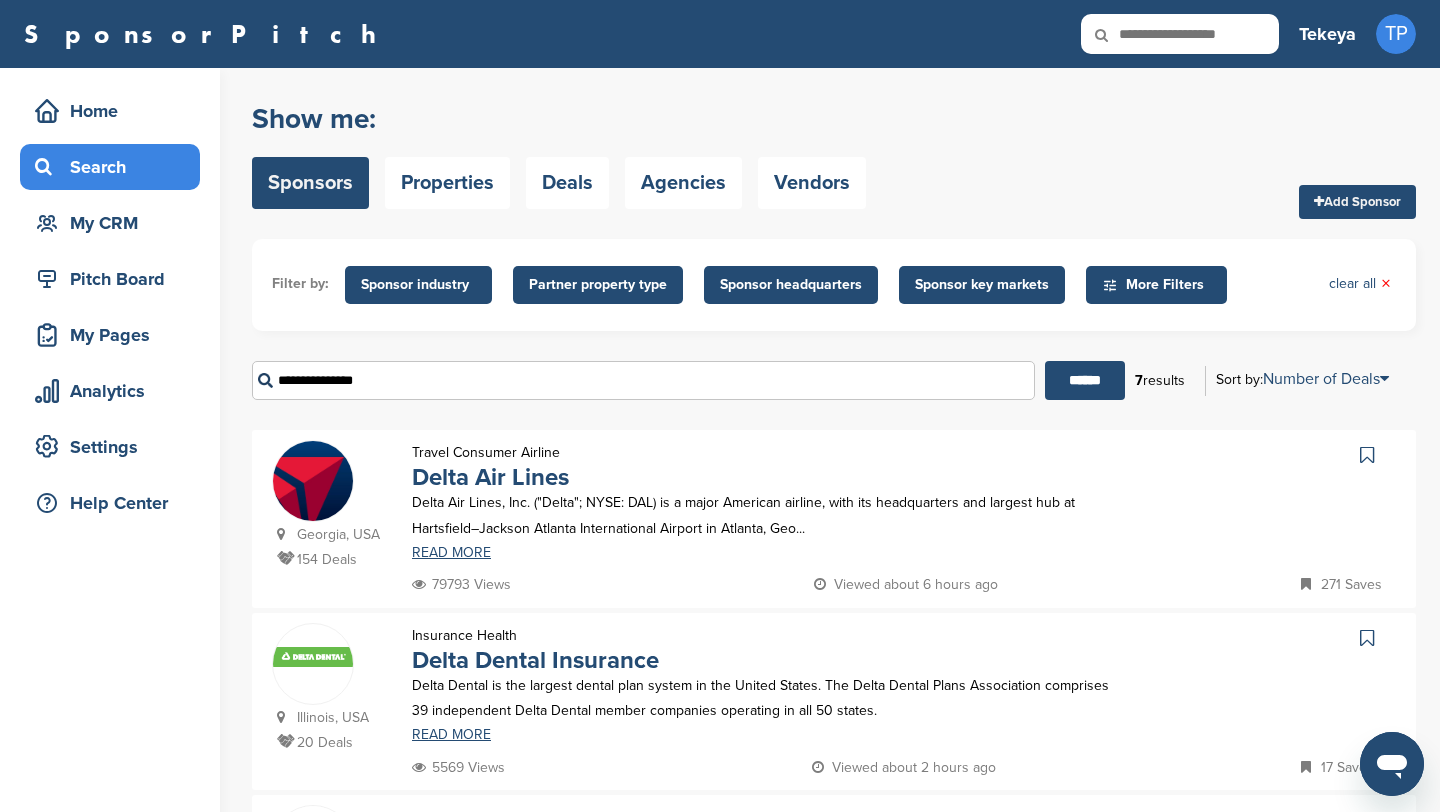 click on "**********" at bounding box center (643, 380) 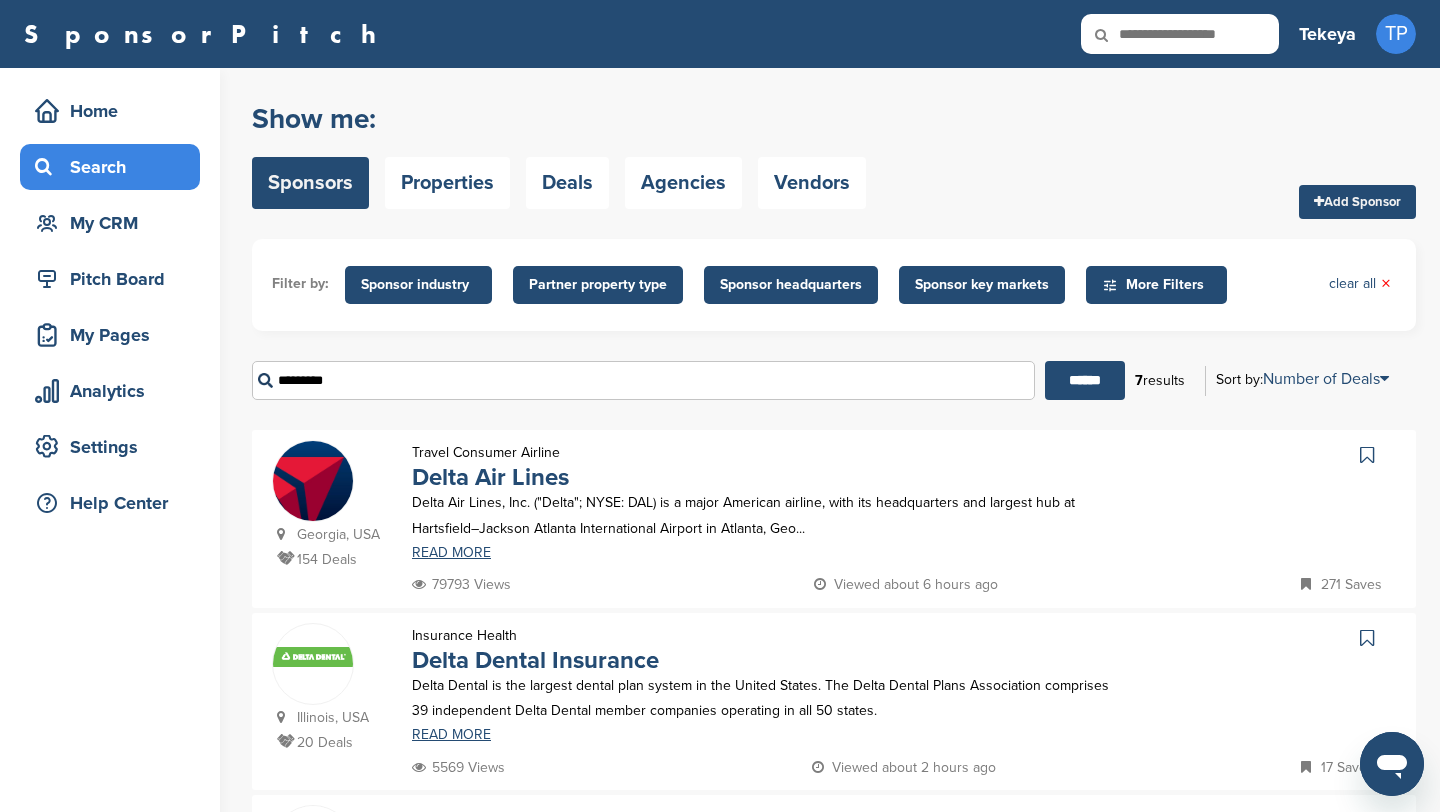 click on "******" at bounding box center (1085, 380) 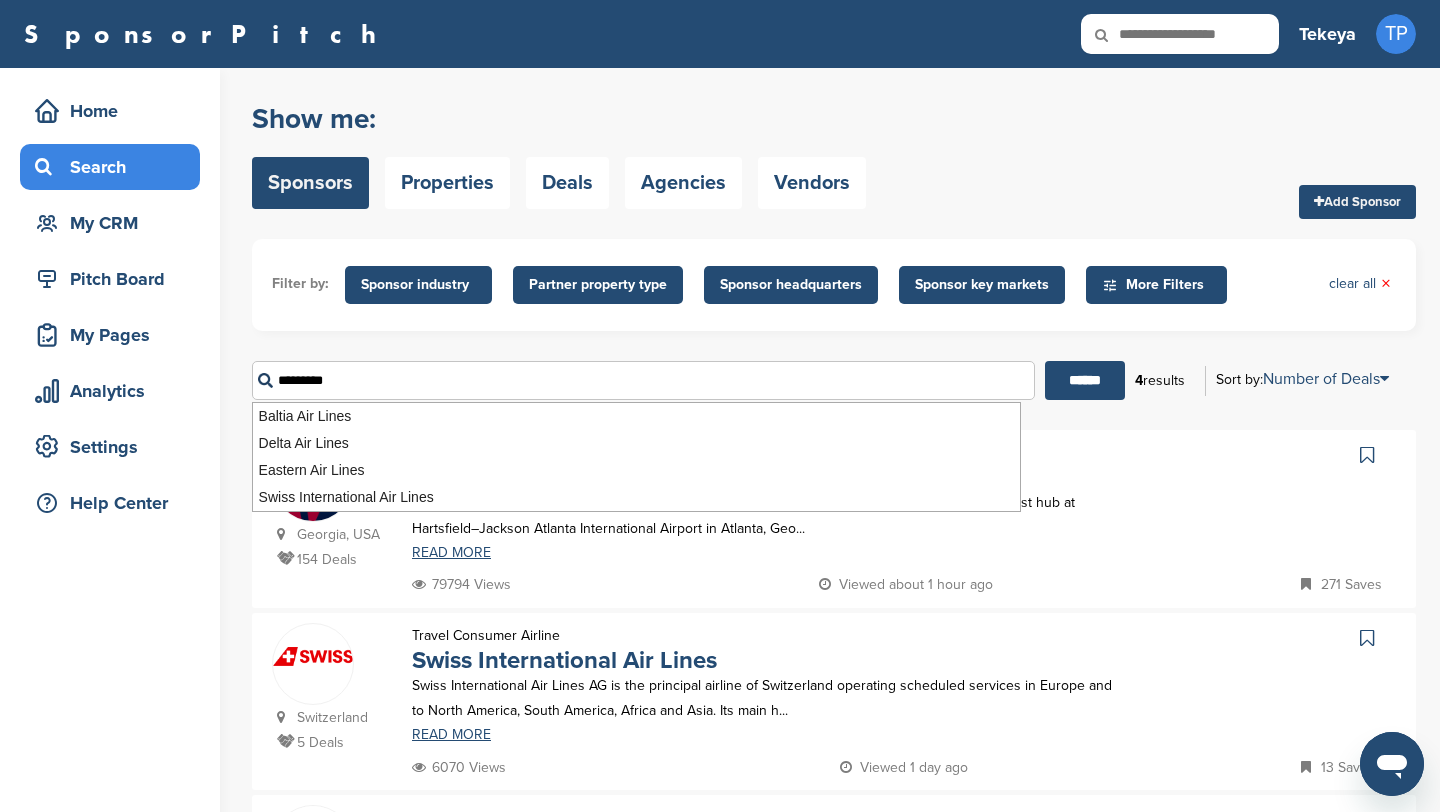 click on "*********" at bounding box center [643, 380] 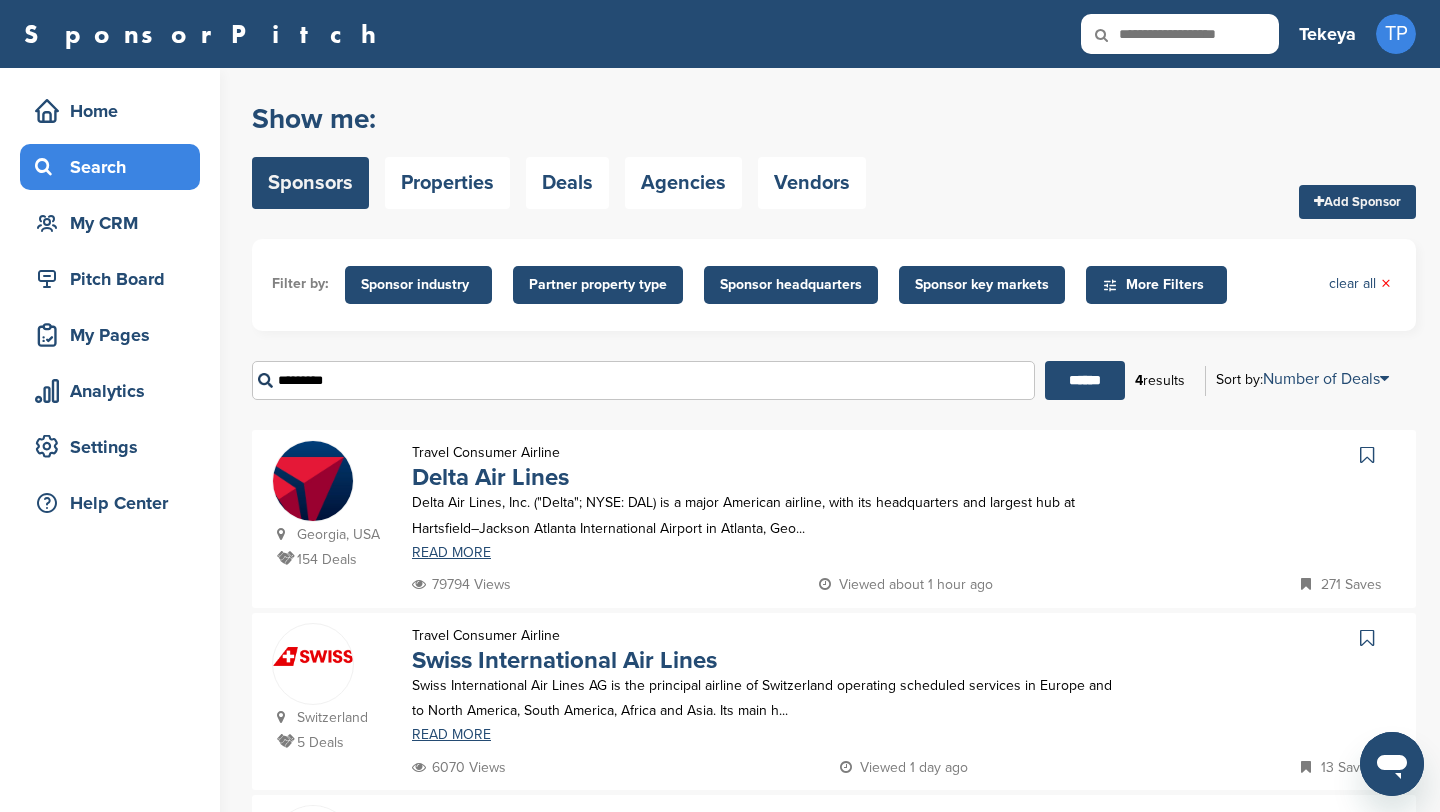 click on "Filter by:
Sponsor industry
Sponsor Industry
×
Apparel, Clothing, & Fashion
Accessories
Athletic Apparel & Equipment
Backpacks
Clothing Line
Eyewear
Footwear
Formalwear
Fragrance
Handbags
Hats
Jewelry
Other
Outdoor clothing
Outerwear
Swimwear
Underwear
Uniforms
Watches
Automotive
ATV
Auto Dealer
Auto Manufacturer
Auto Parts
Car Wash
Classifieds
Motorcycle
Navigation Systems
Other
RV's
Service Center
Tire Distribution
Tire Manufacturer
Beauty & Cosmetics" at bounding box center (834, 327) 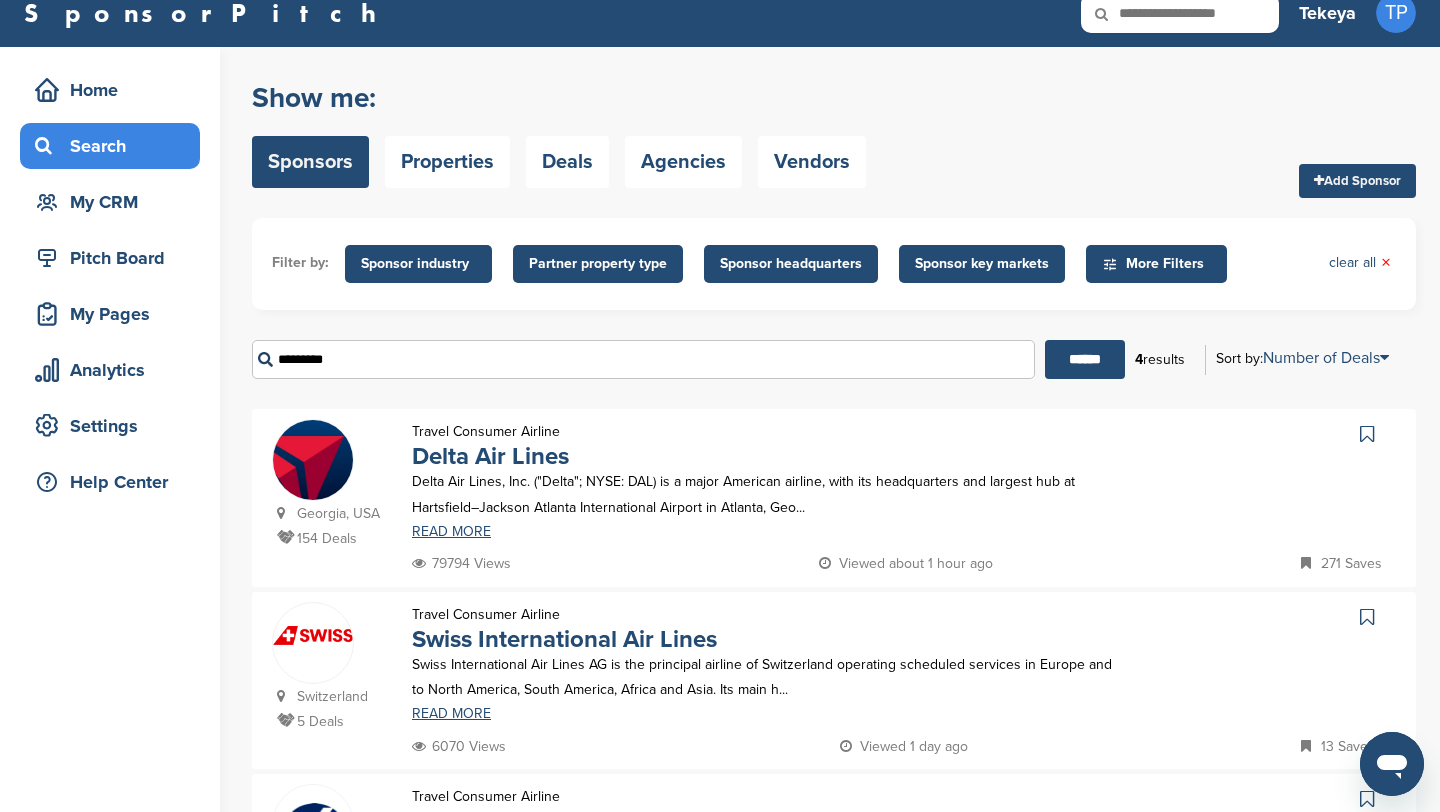 scroll, scrollTop: 0, scrollLeft: 0, axis: both 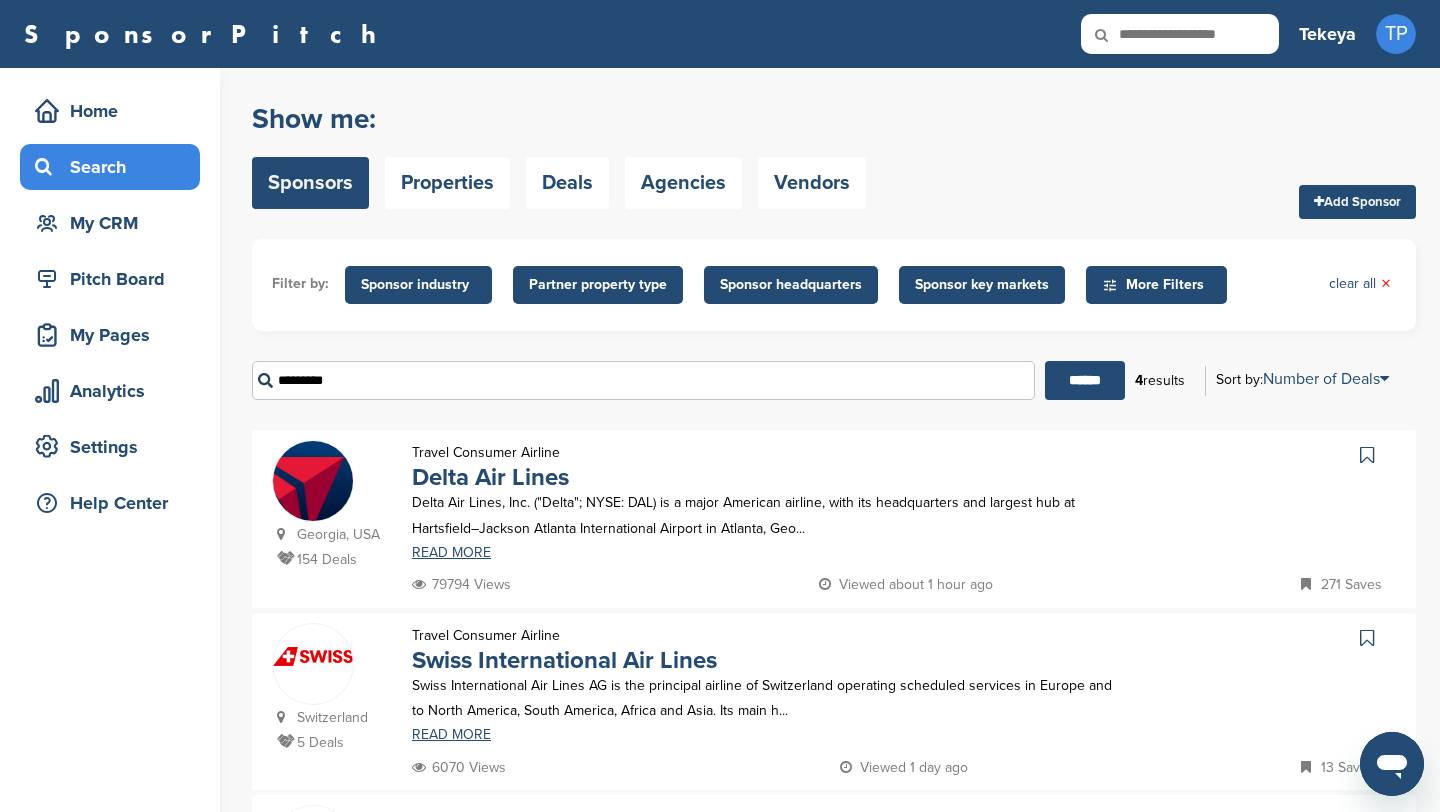 drag, startPoint x: 333, startPoint y: 380, endPoint x: 260, endPoint y: 346, distance: 80.529495 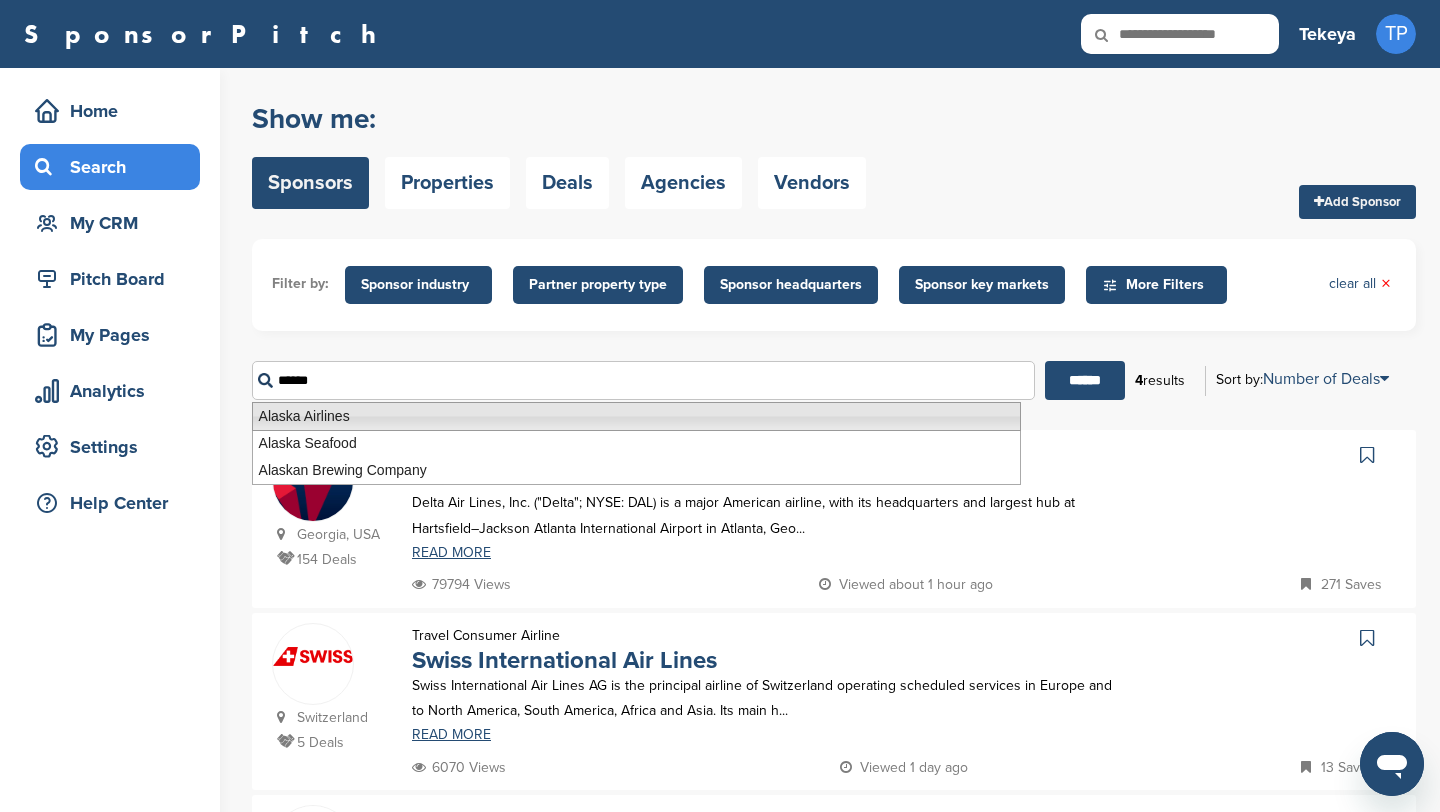 click on "Alaska Airlines" at bounding box center [636, 416] 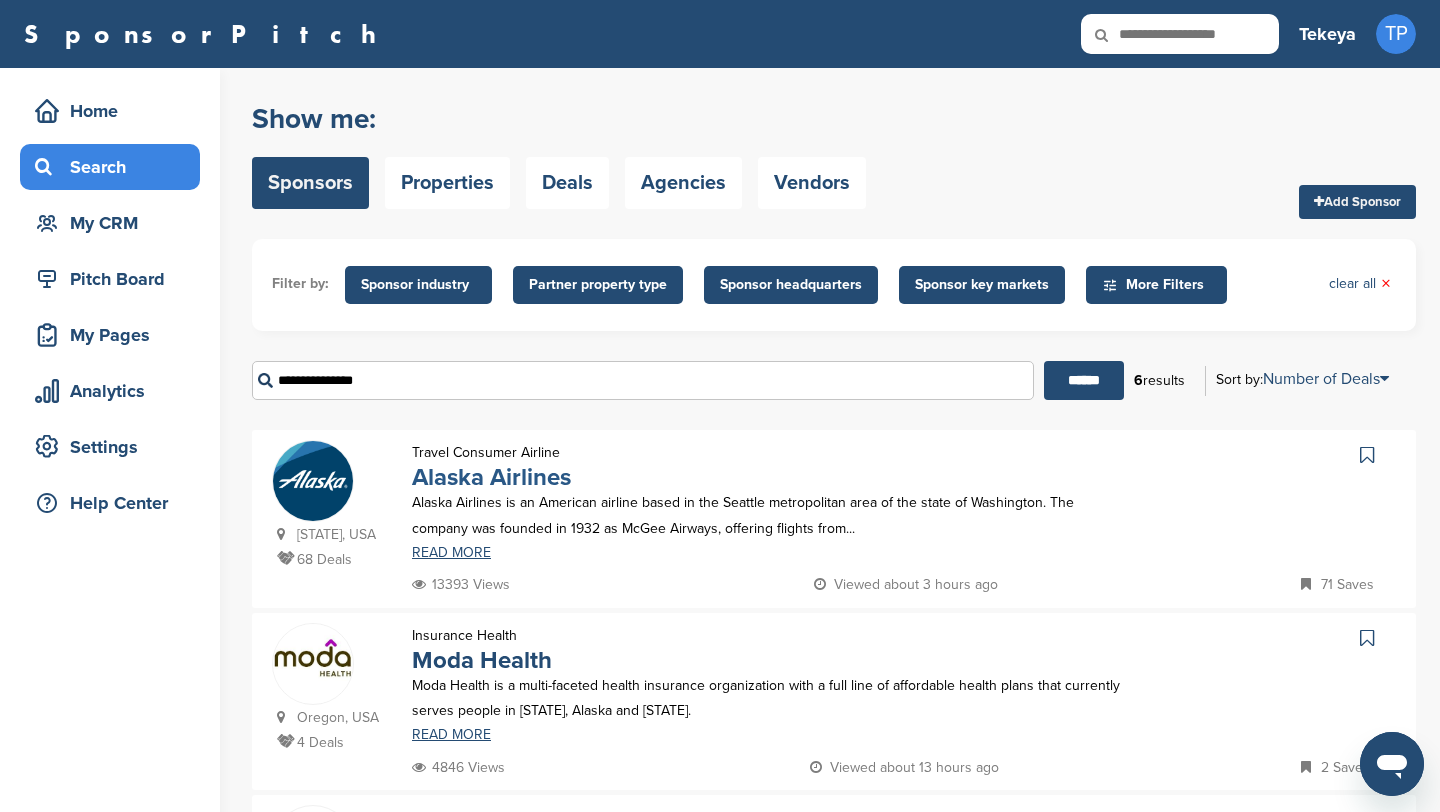 type on "**********" 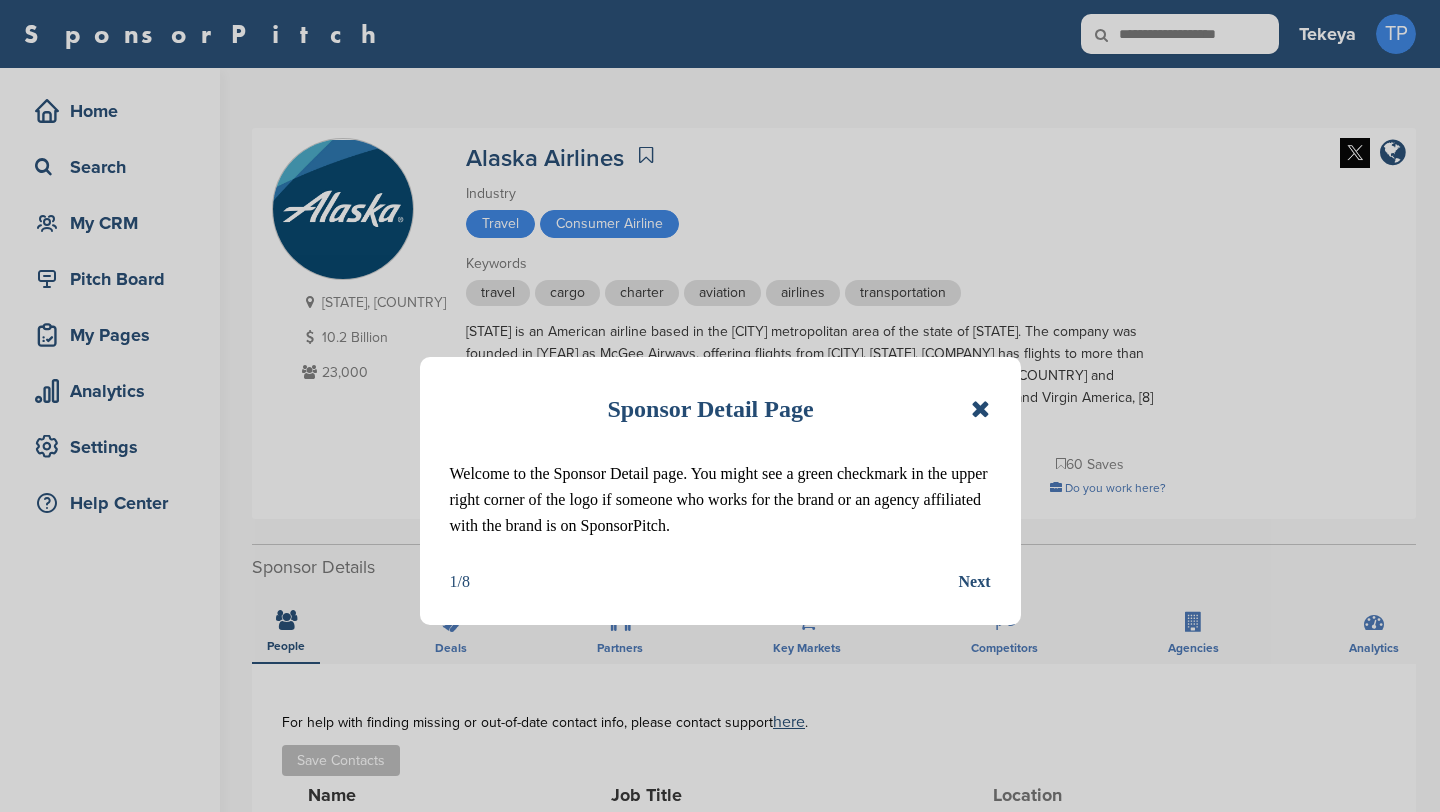 scroll, scrollTop: 0, scrollLeft: 0, axis: both 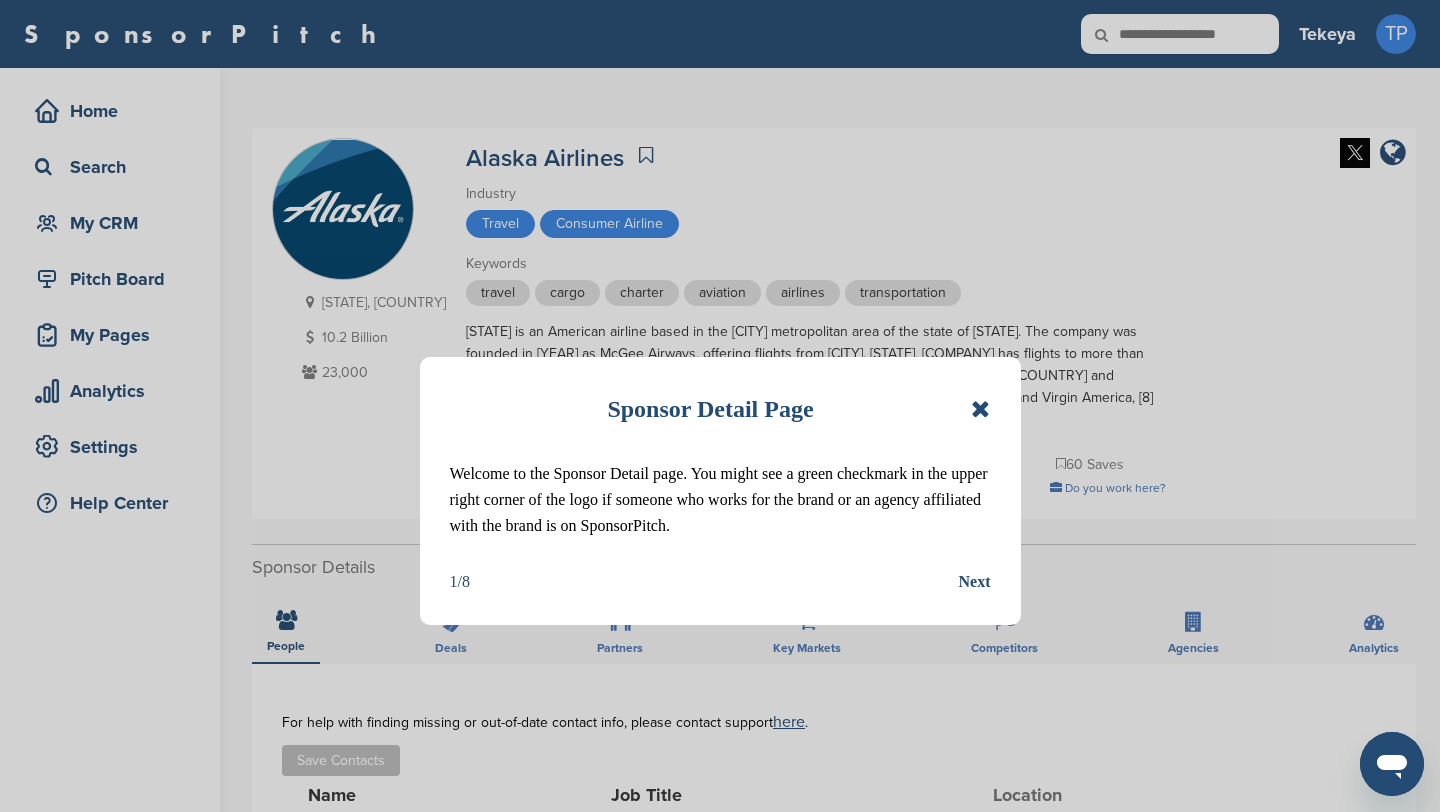 click at bounding box center [980, 409] 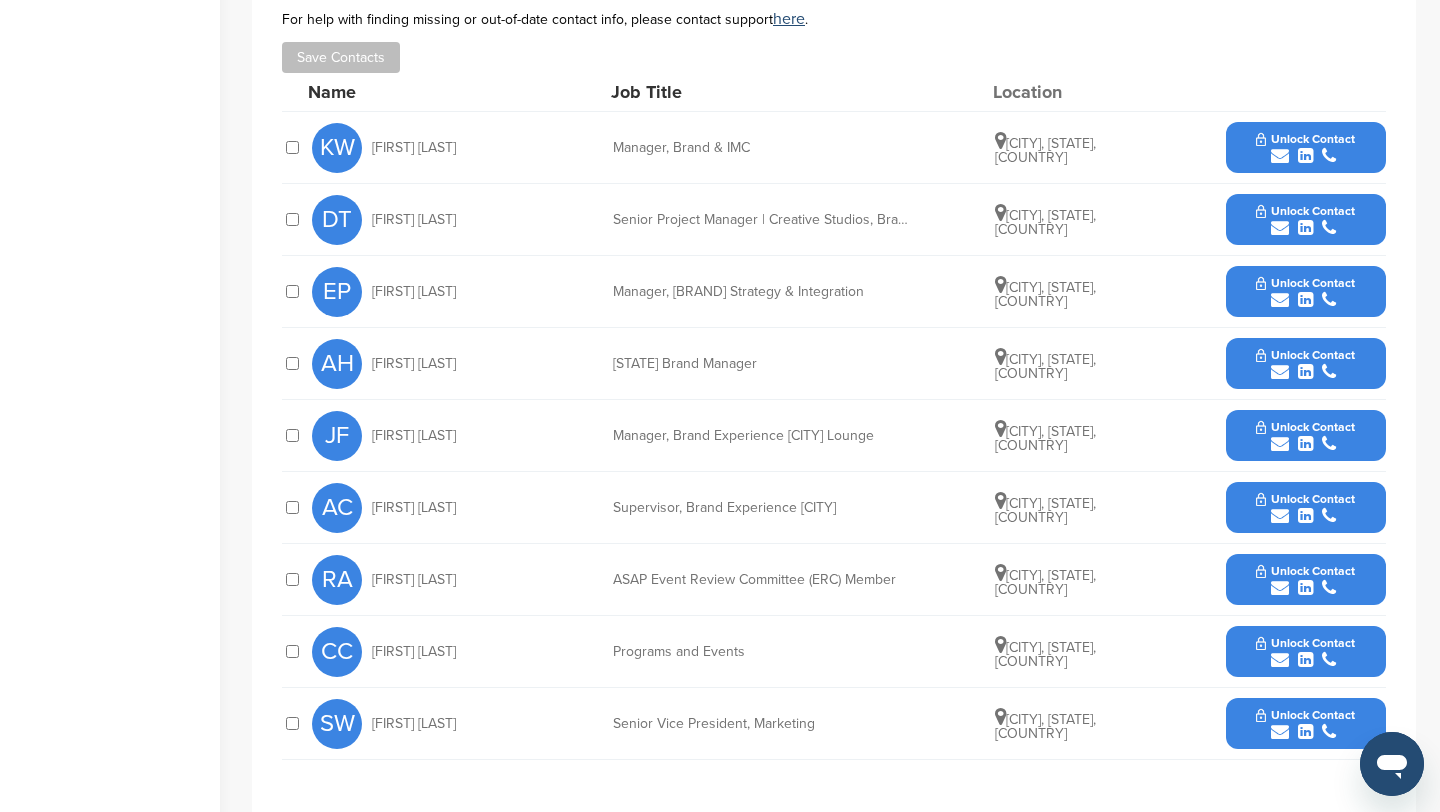 scroll, scrollTop: 704, scrollLeft: 0, axis: vertical 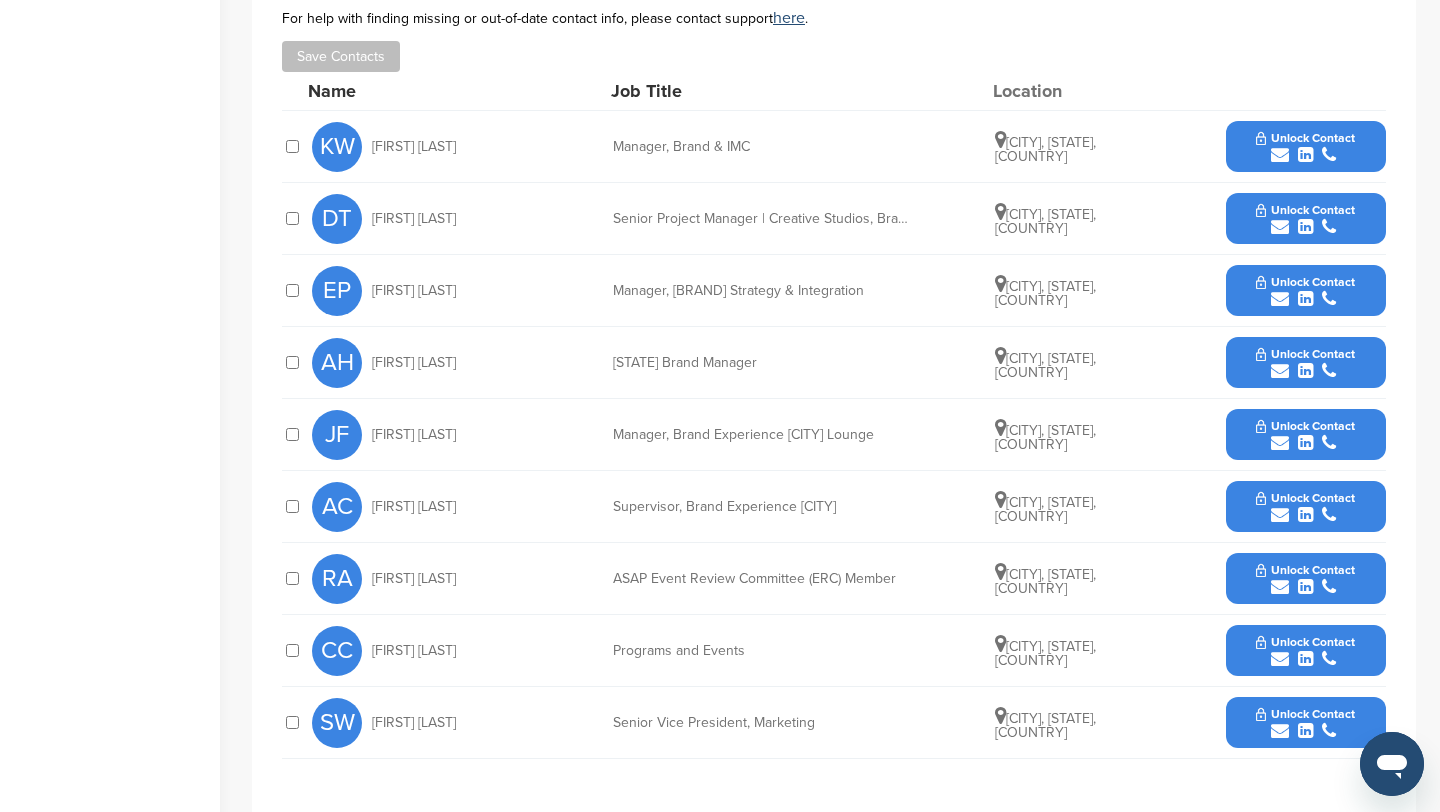 drag, startPoint x: 503, startPoint y: 651, endPoint x: 364, endPoint y: 649, distance: 139.01439 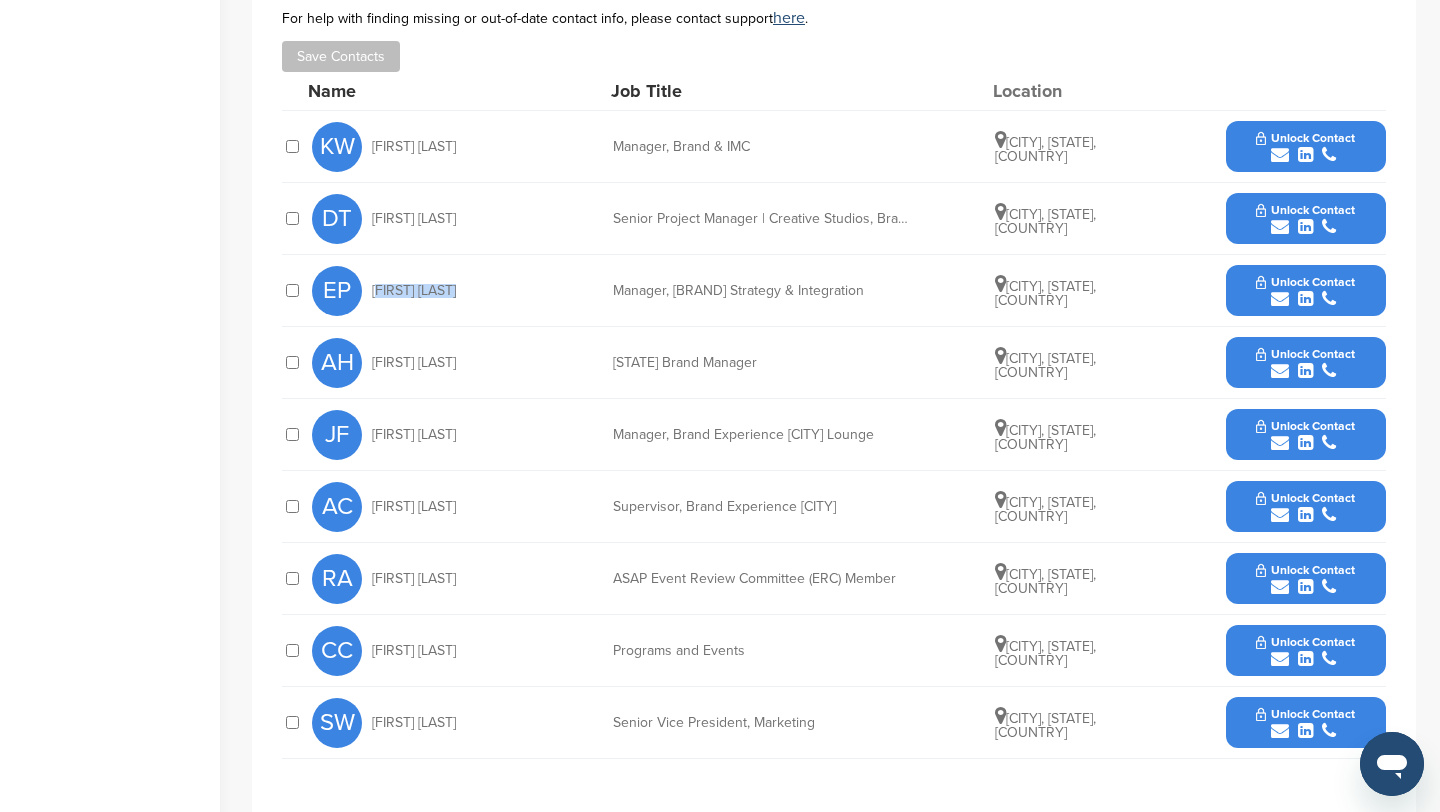 drag, startPoint x: 466, startPoint y: 292, endPoint x: 371, endPoint y: 286, distance: 95.189285 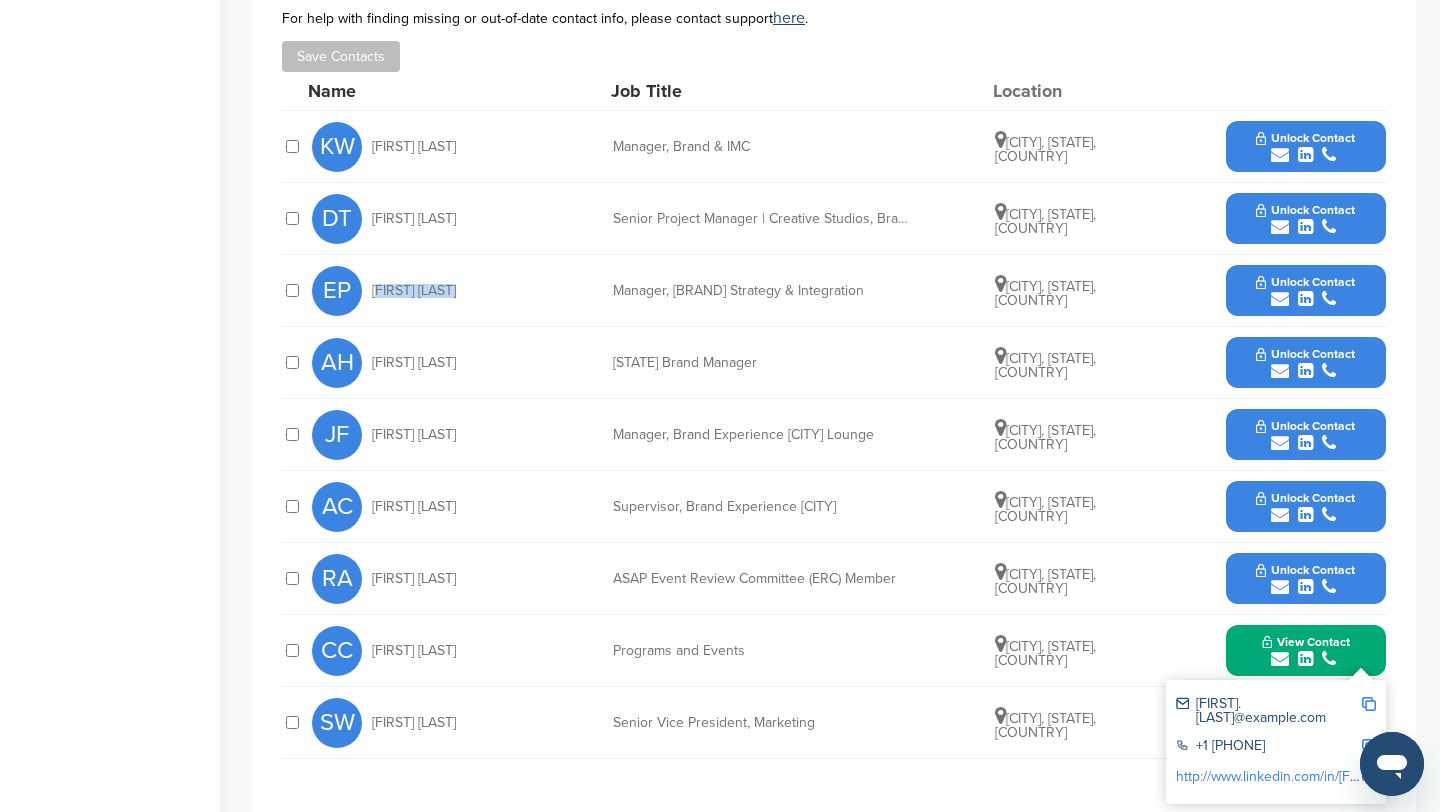 click at bounding box center [1369, 704] 